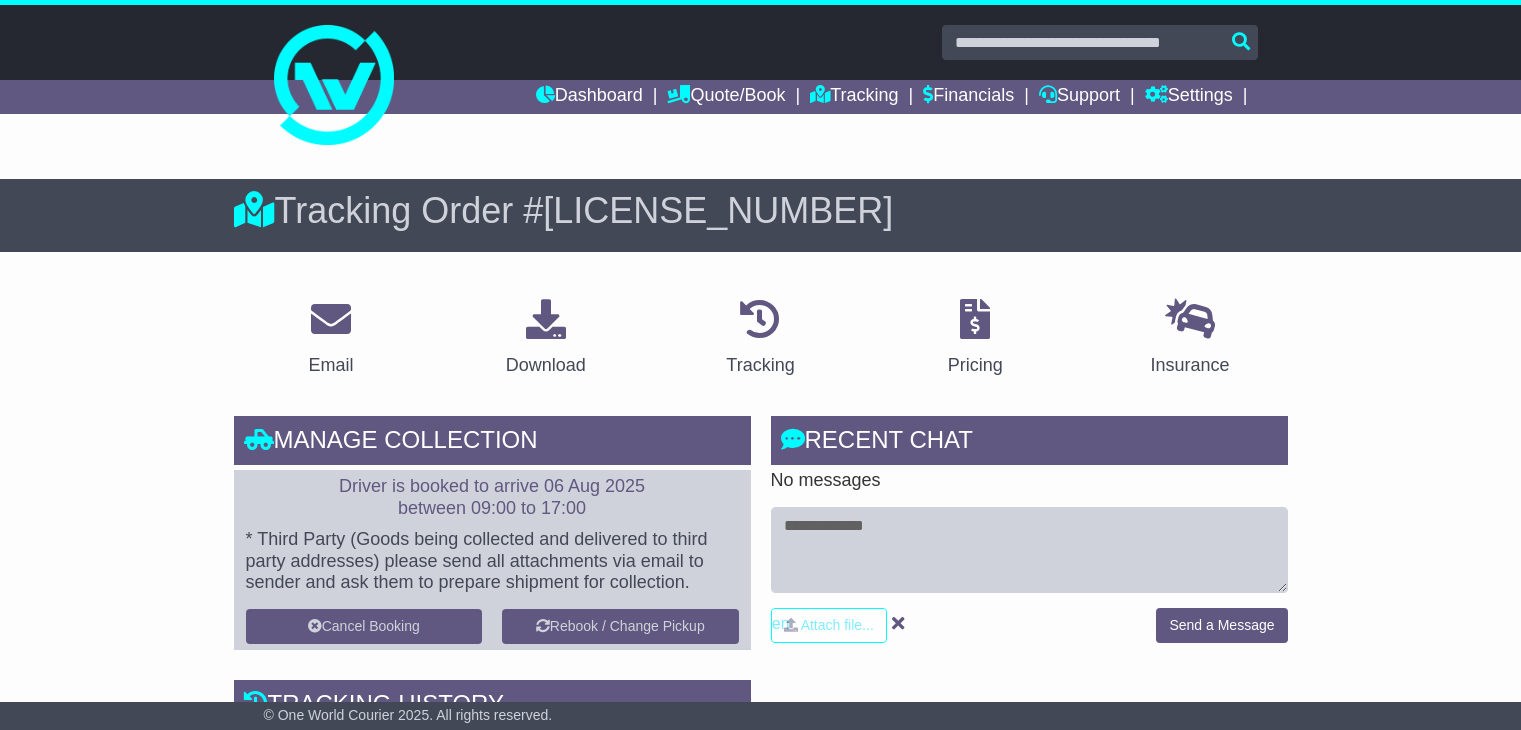 scroll, scrollTop: 100, scrollLeft: 0, axis: vertical 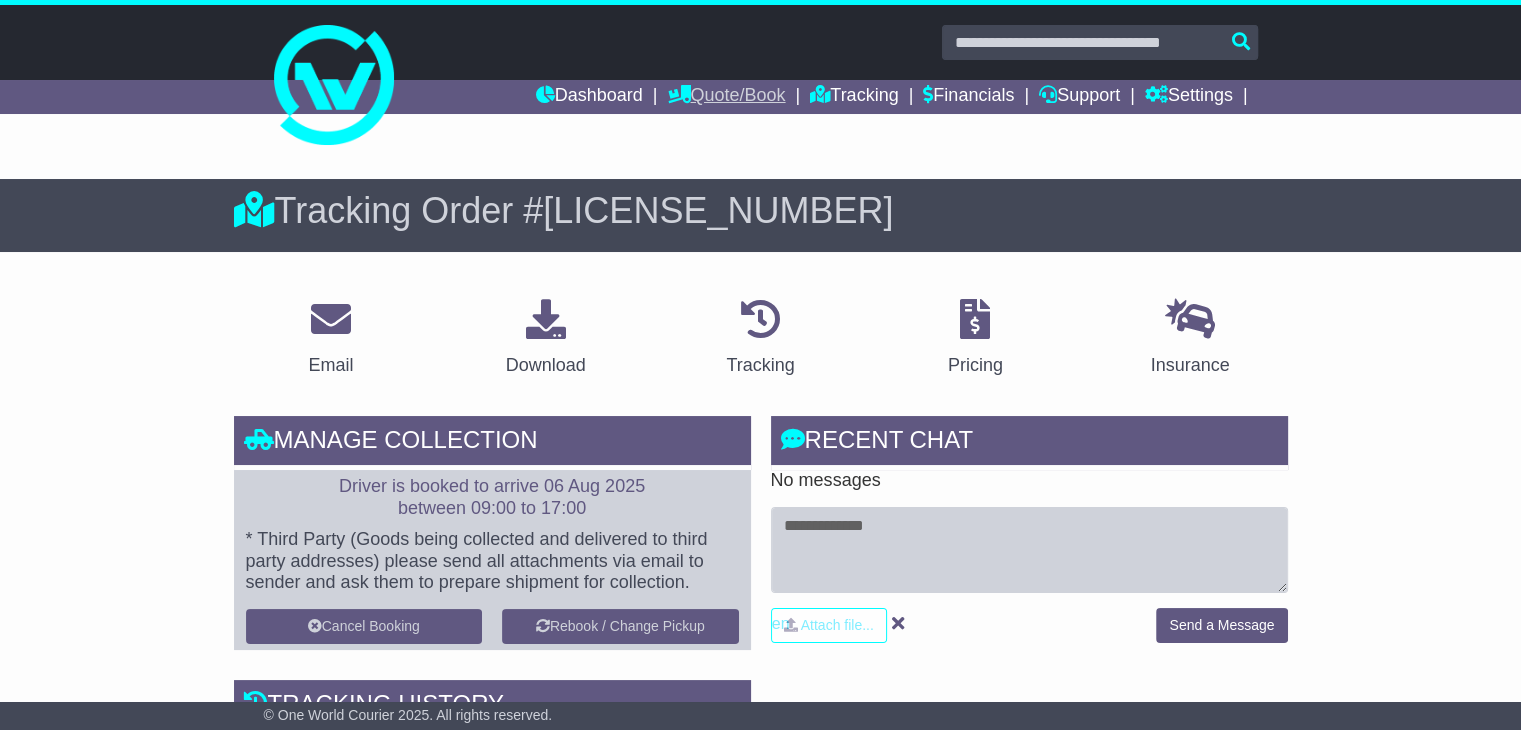 click on "Quote/Book" at bounding box center (726, 97) 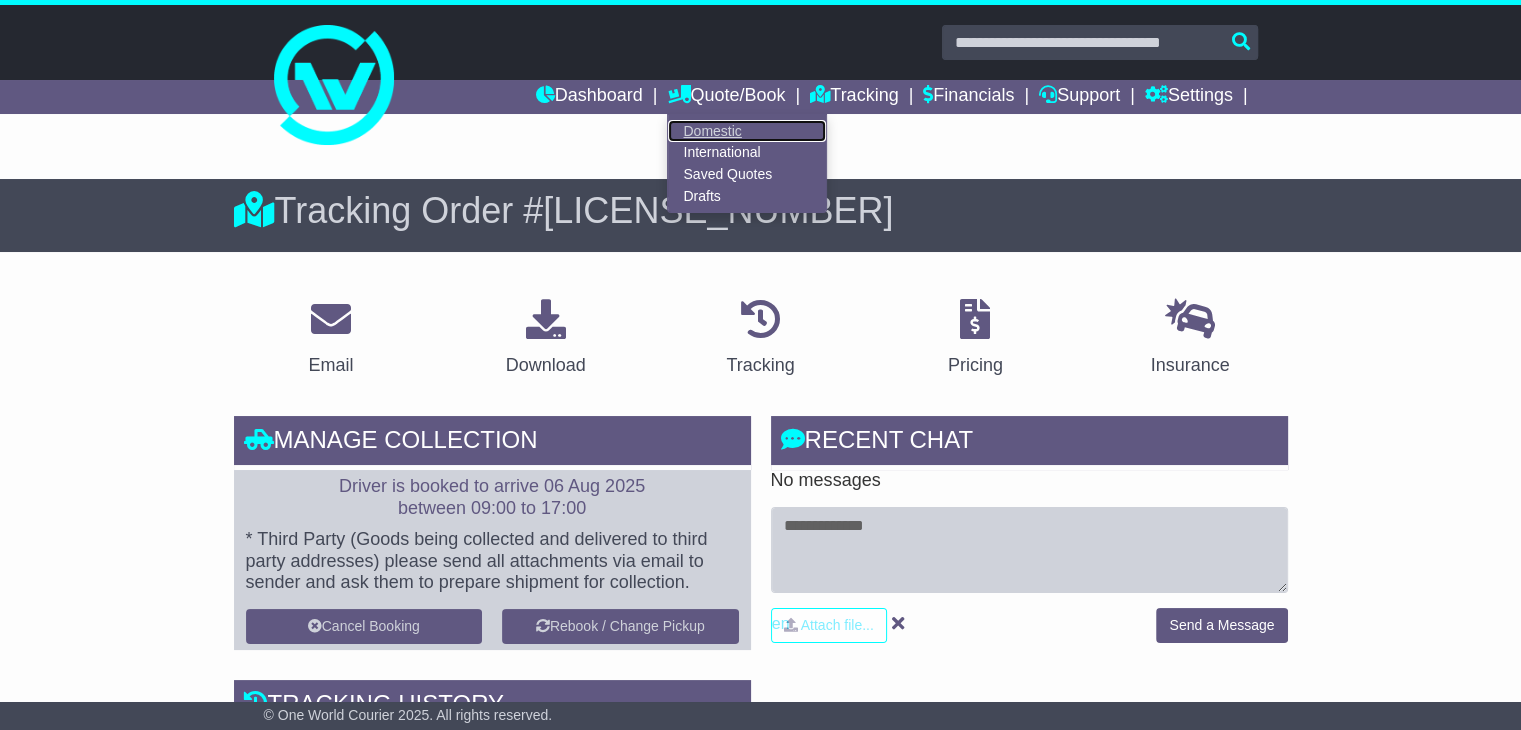 click on "Domestic" at bounding box center (747, 131) 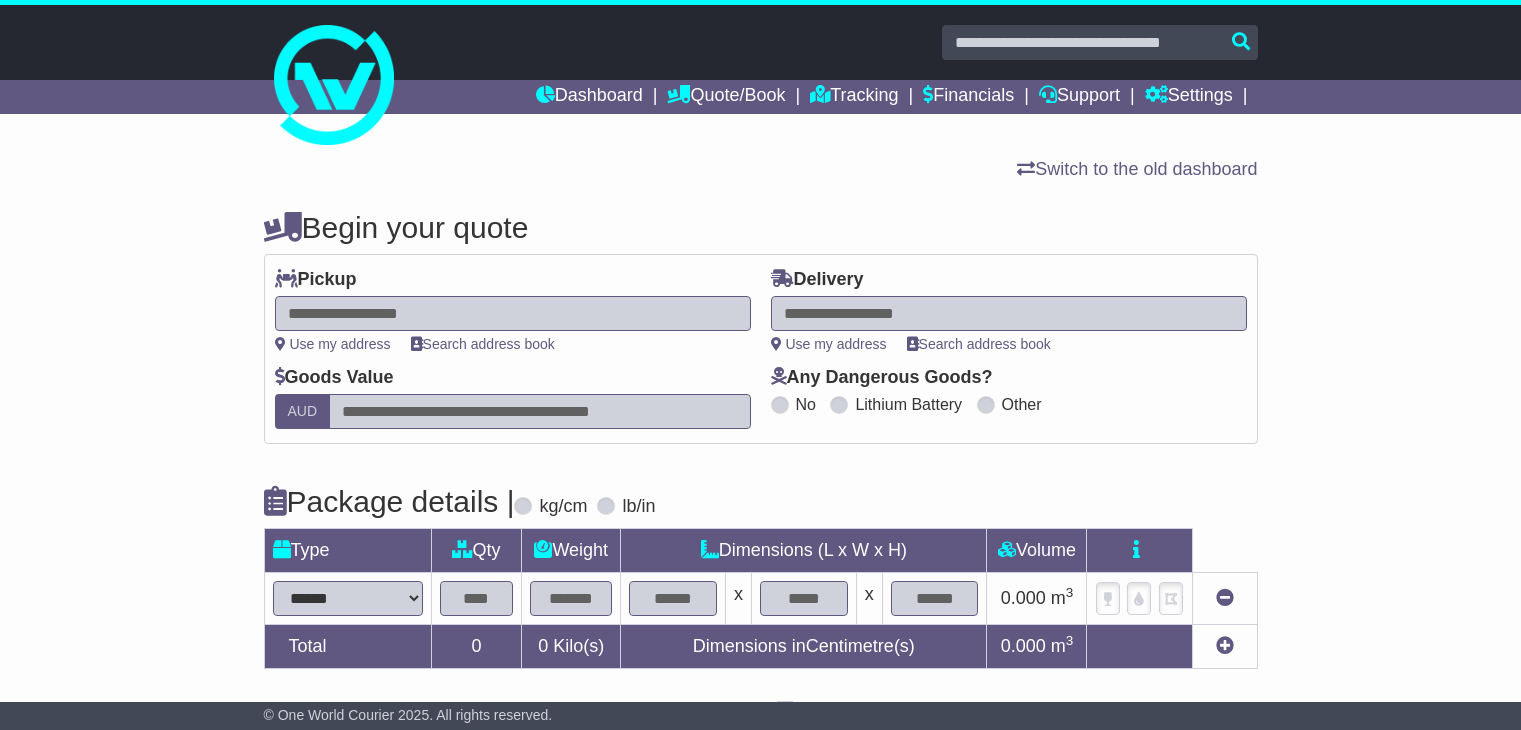 scroll, scrollTop: 0, scrollLeft: 0, axis: both 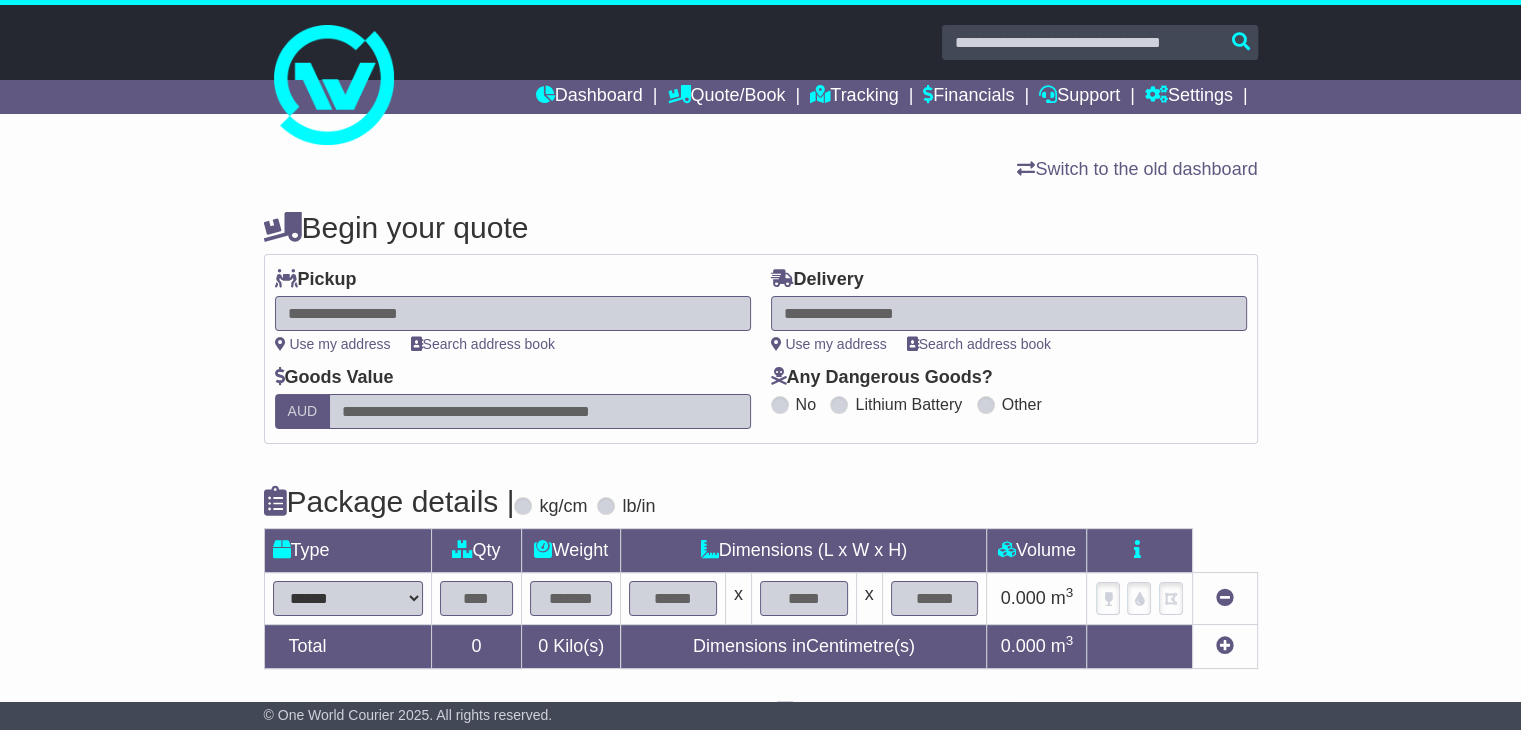 click at bounding box center [513, 313] 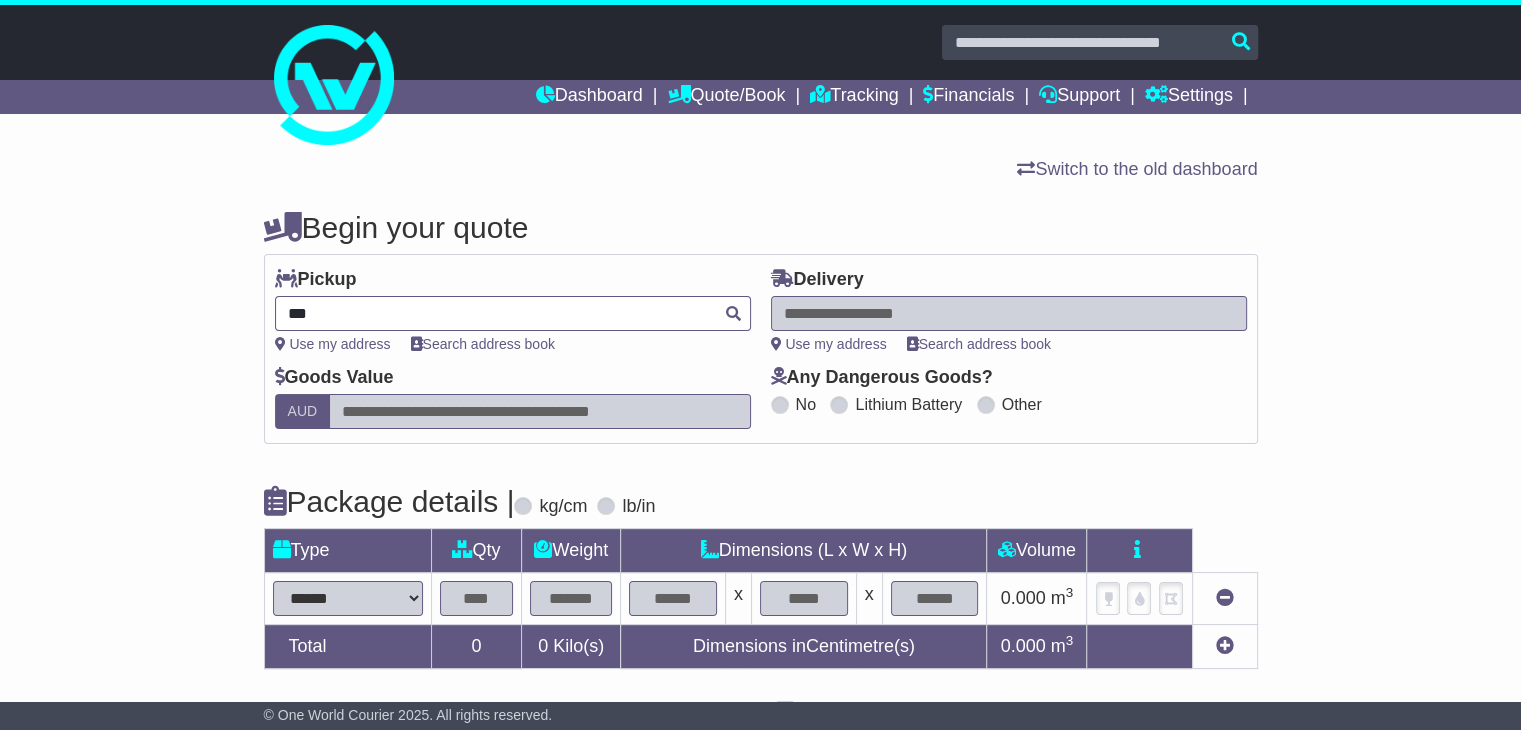 type on "****" 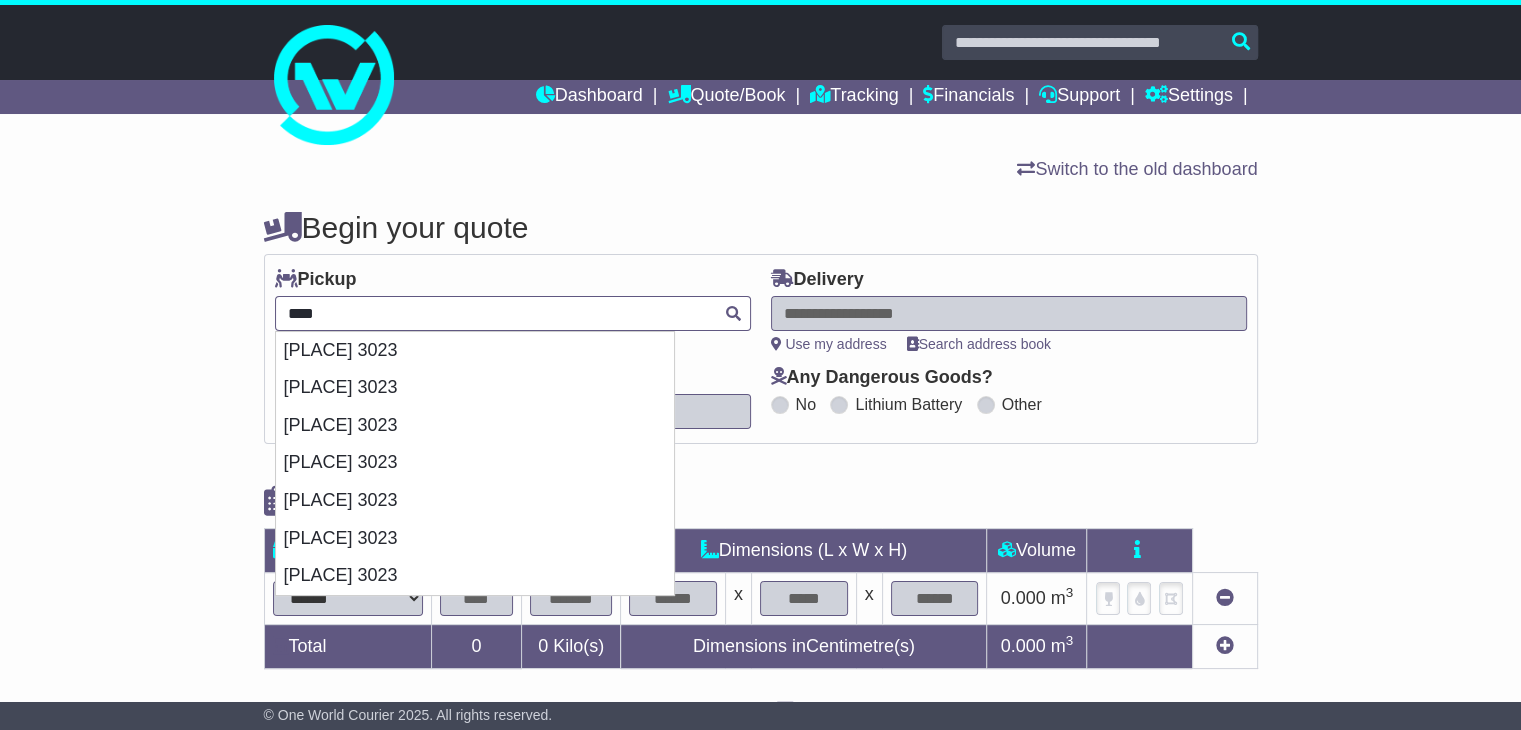 drag, startPoint x: 331, startPoint y: 573, endPoint x: 351, endPoint y: 557, distance: 25.612497 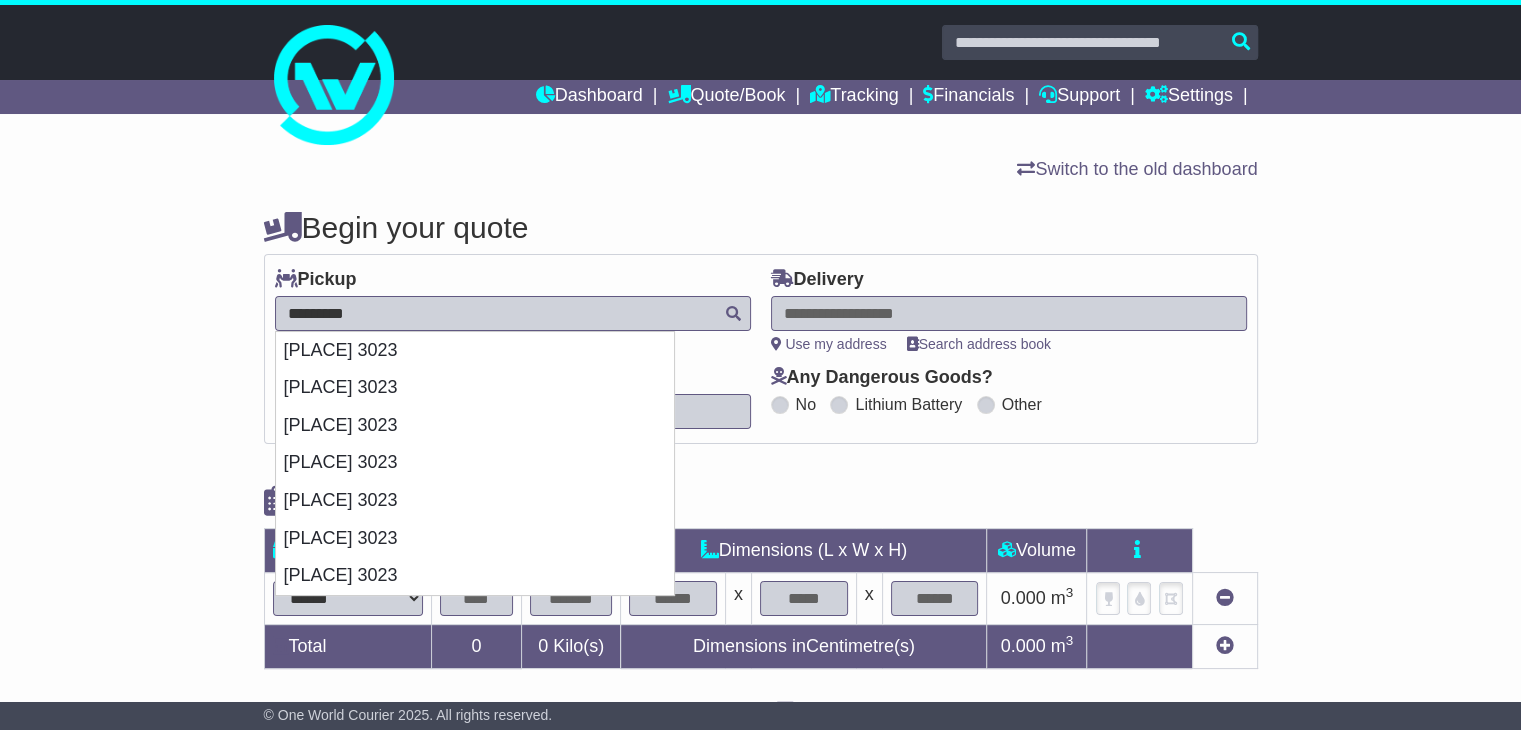 type on "**********" 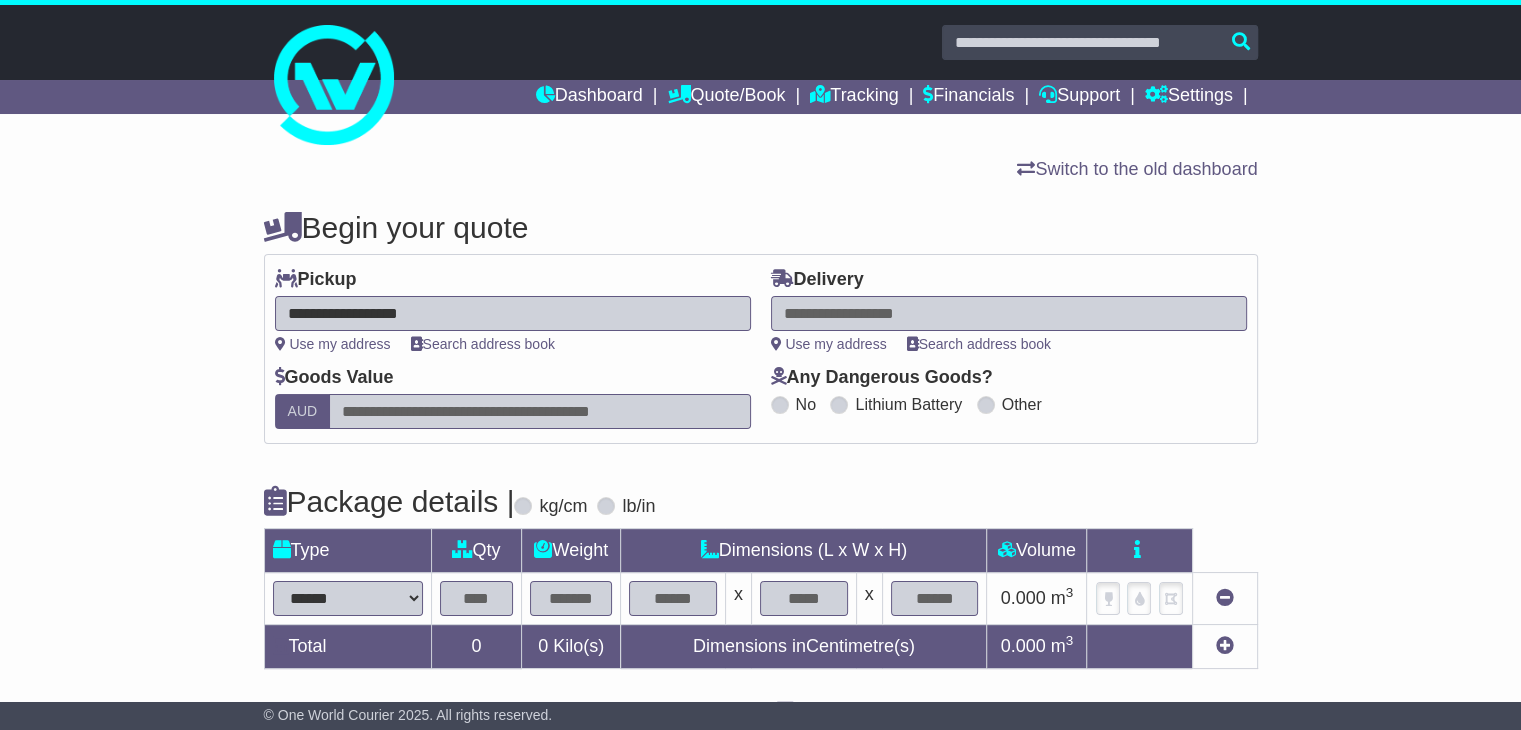 click on "**********" at bounding box center (1009, 310) 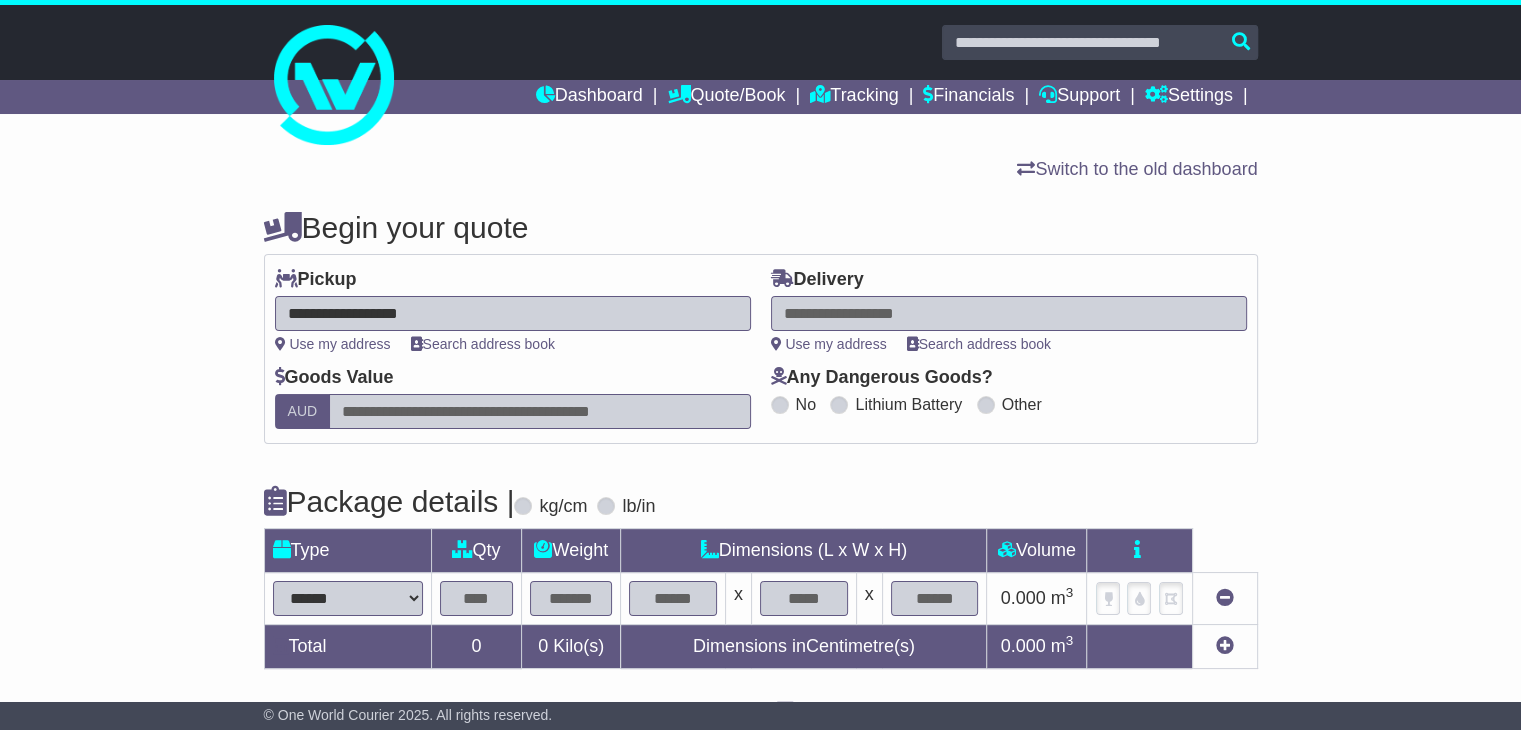 drag, startPoint x: 887, startPoint y: 292, endPoint x: 947, endPoint y: 317, distance: 65 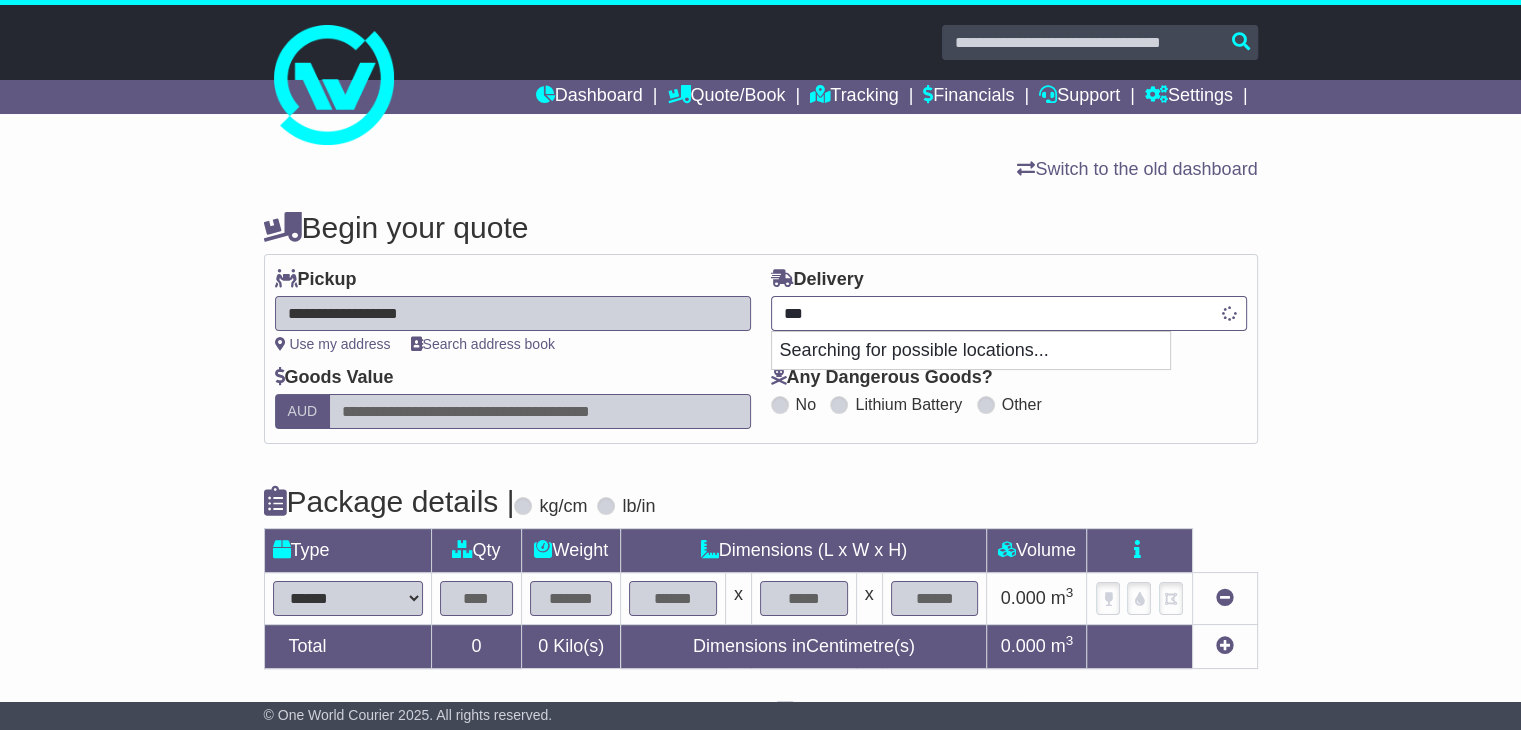 type on "****" 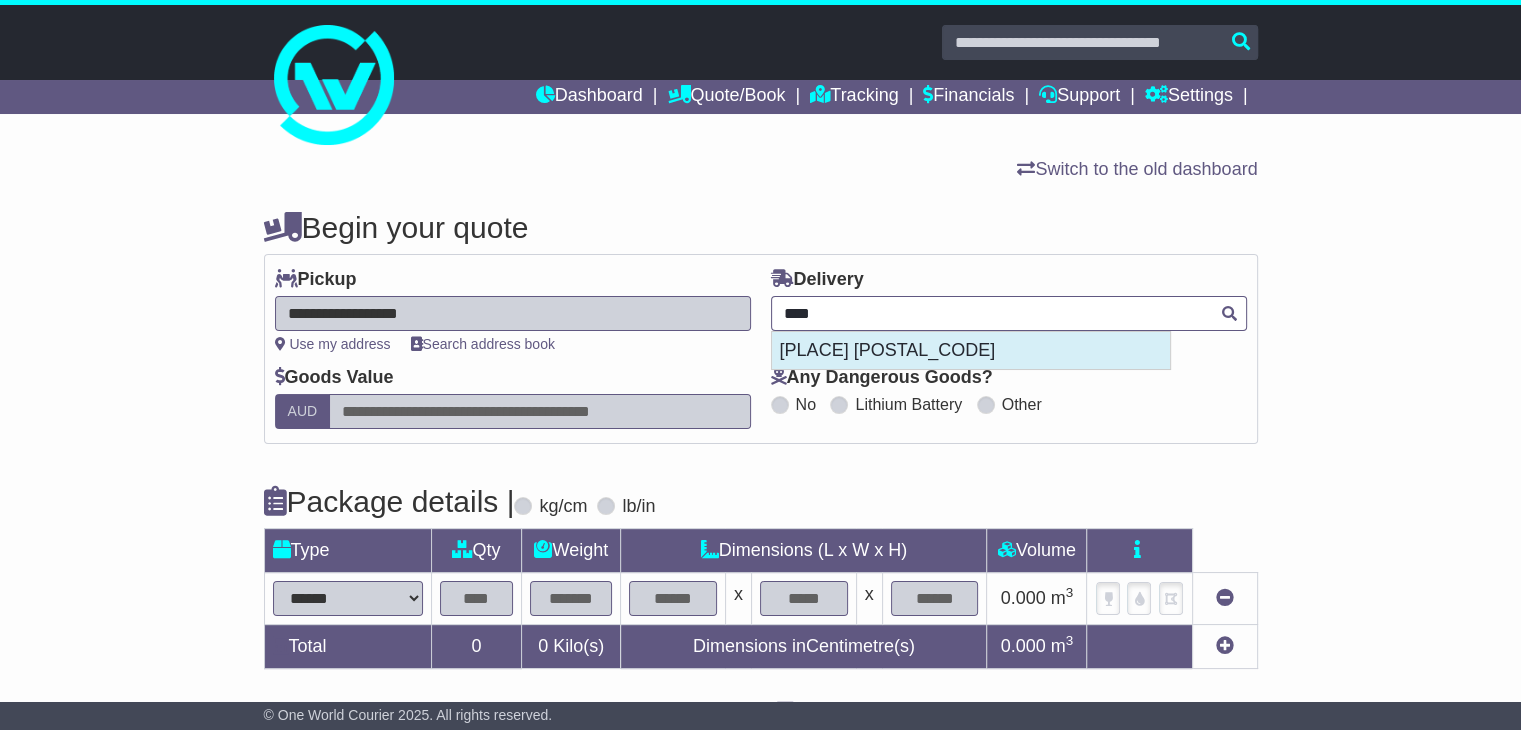 click on "[PLACE] [POSTAL_CODE]" at bounding box center [971, 351] 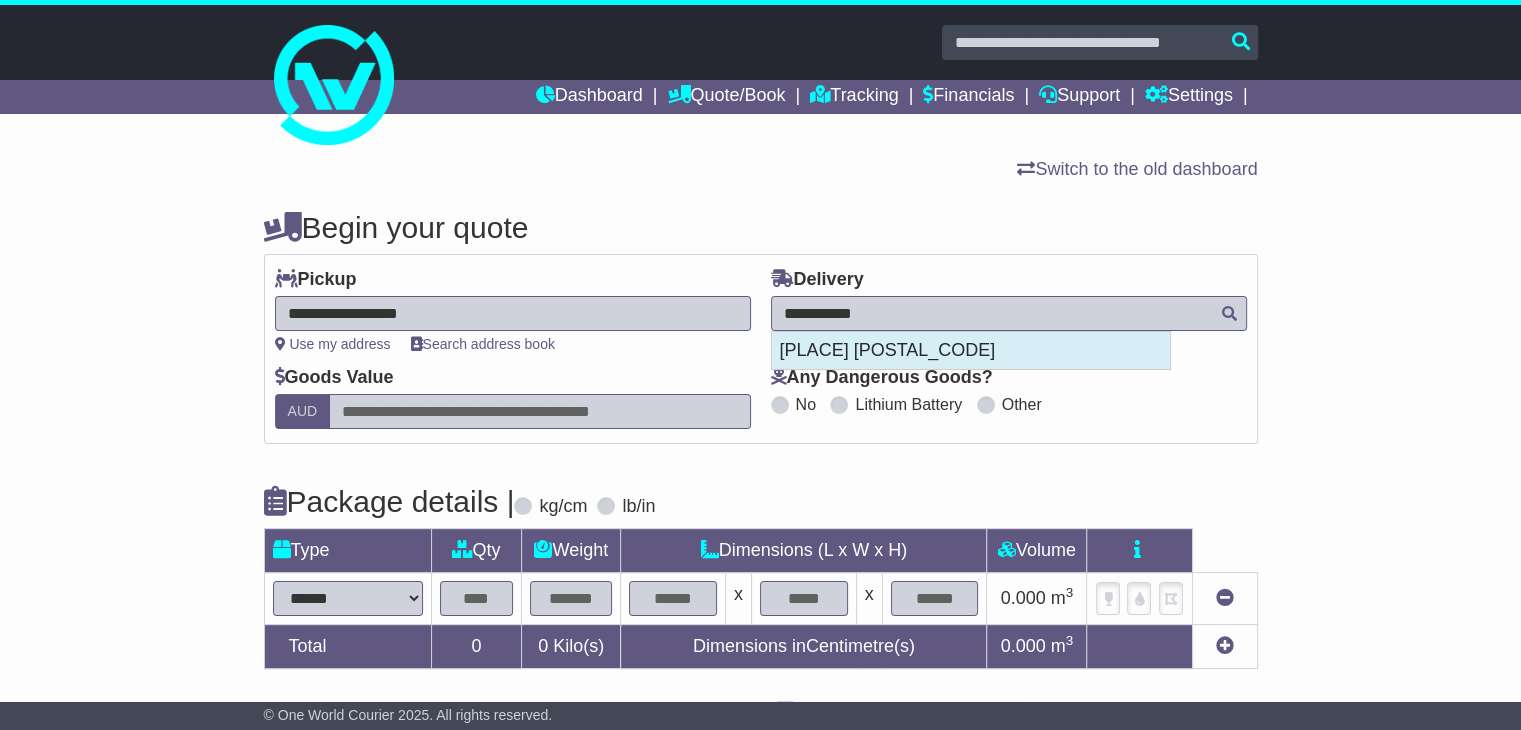 type on "**********" 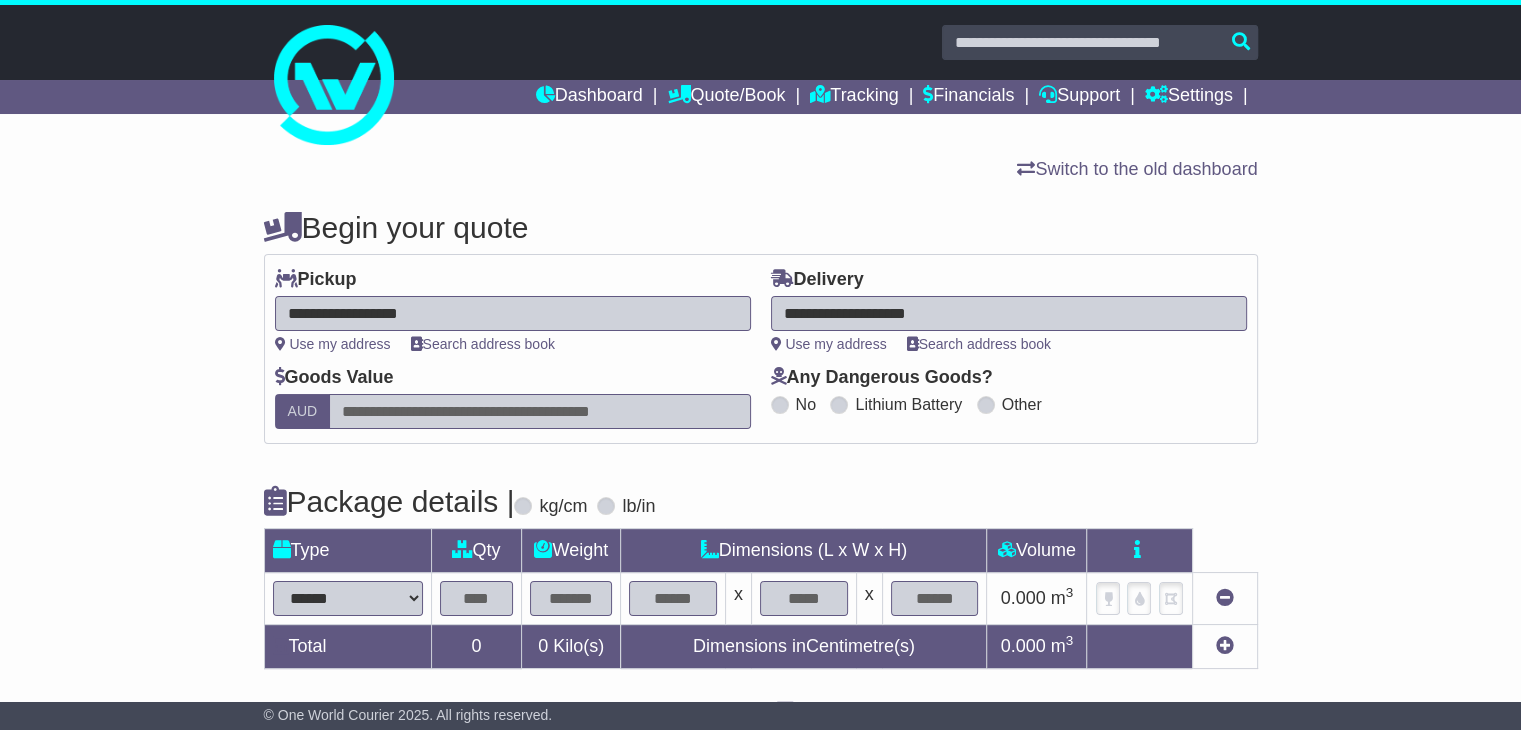 click on "****** ****** *** ******** ***** **** **** ****** *** *******" at bounding box center [348, 598] 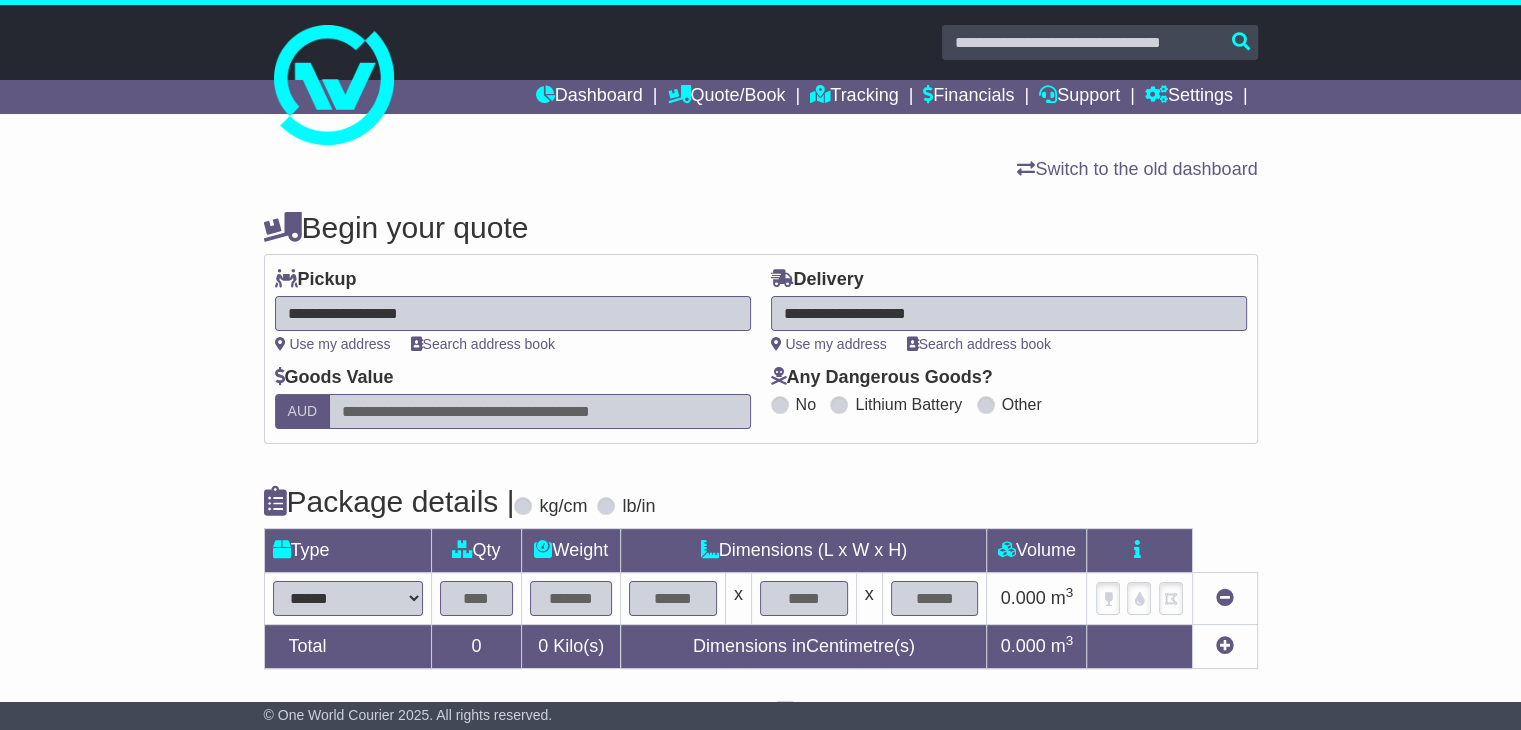 select on "*****" 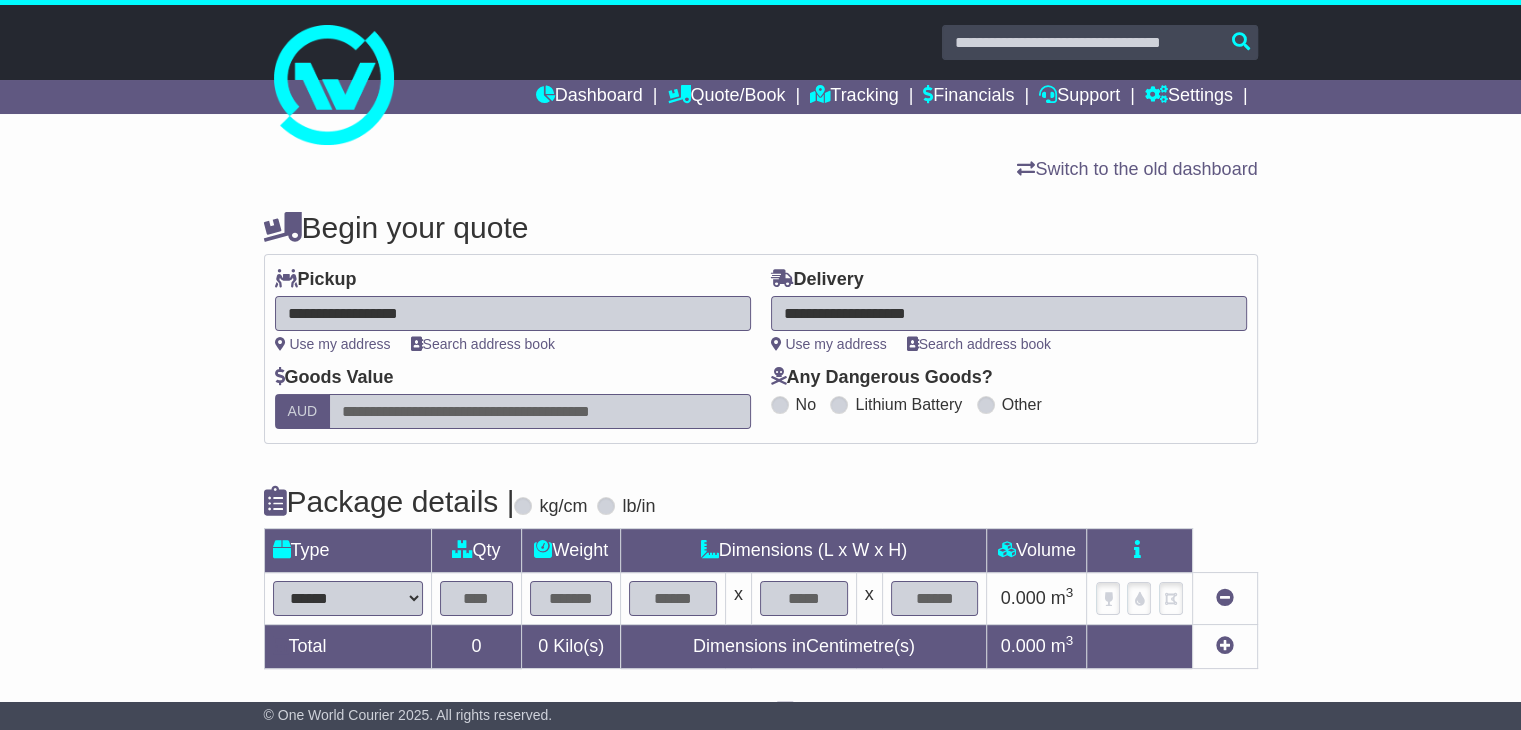 click on "****** ****** *** ******** ***** **** **** ****** *** *******" at bounding box center [348, 598] 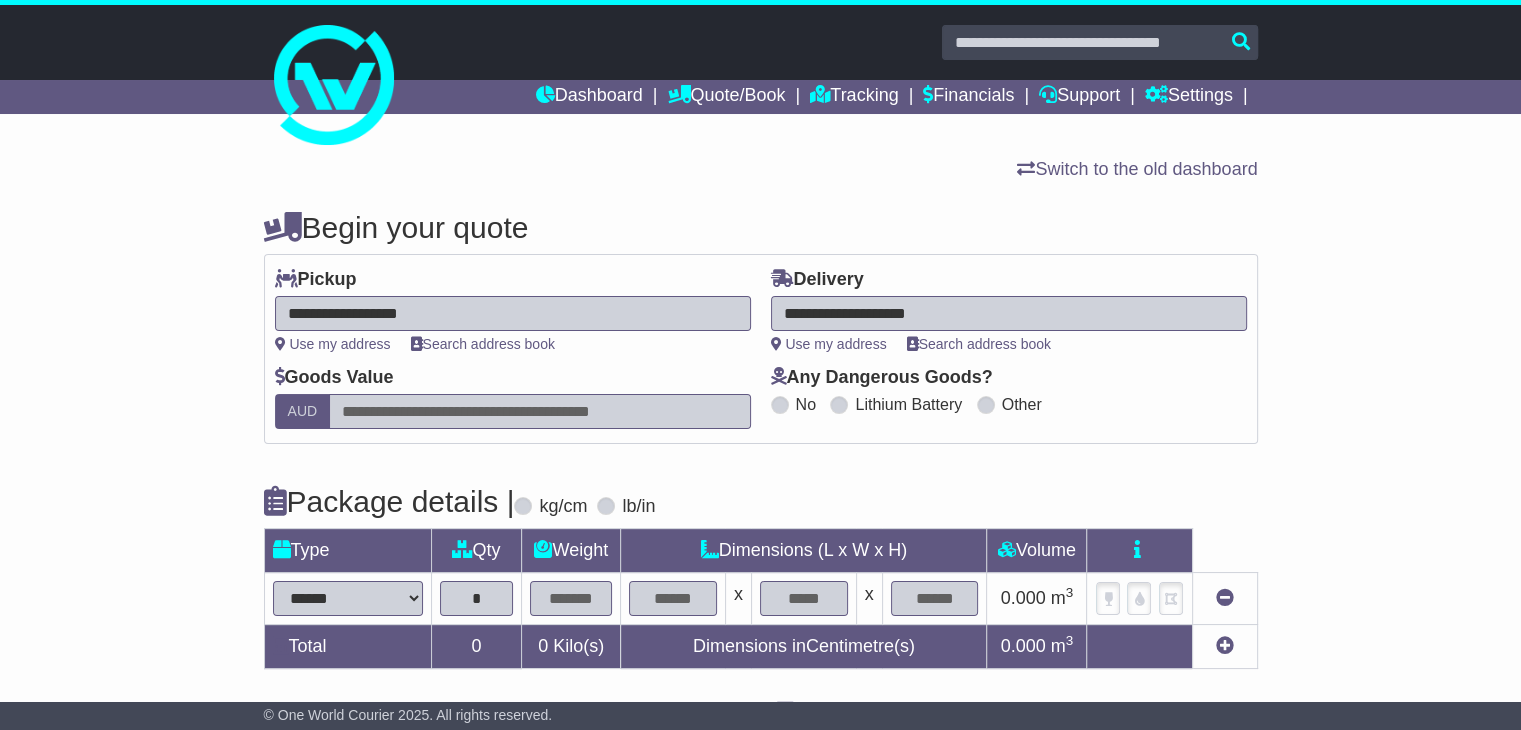 type on "*" 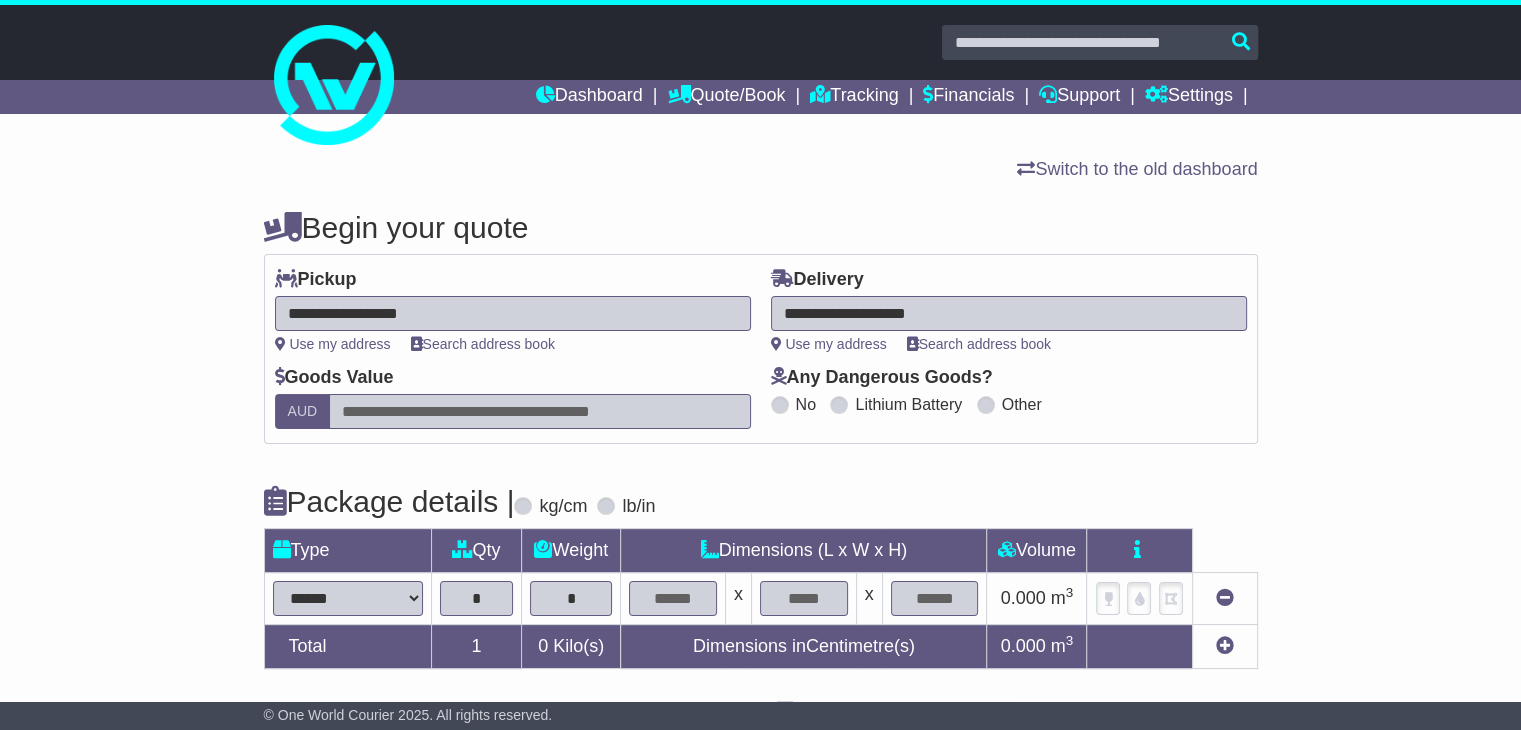 type on "*" 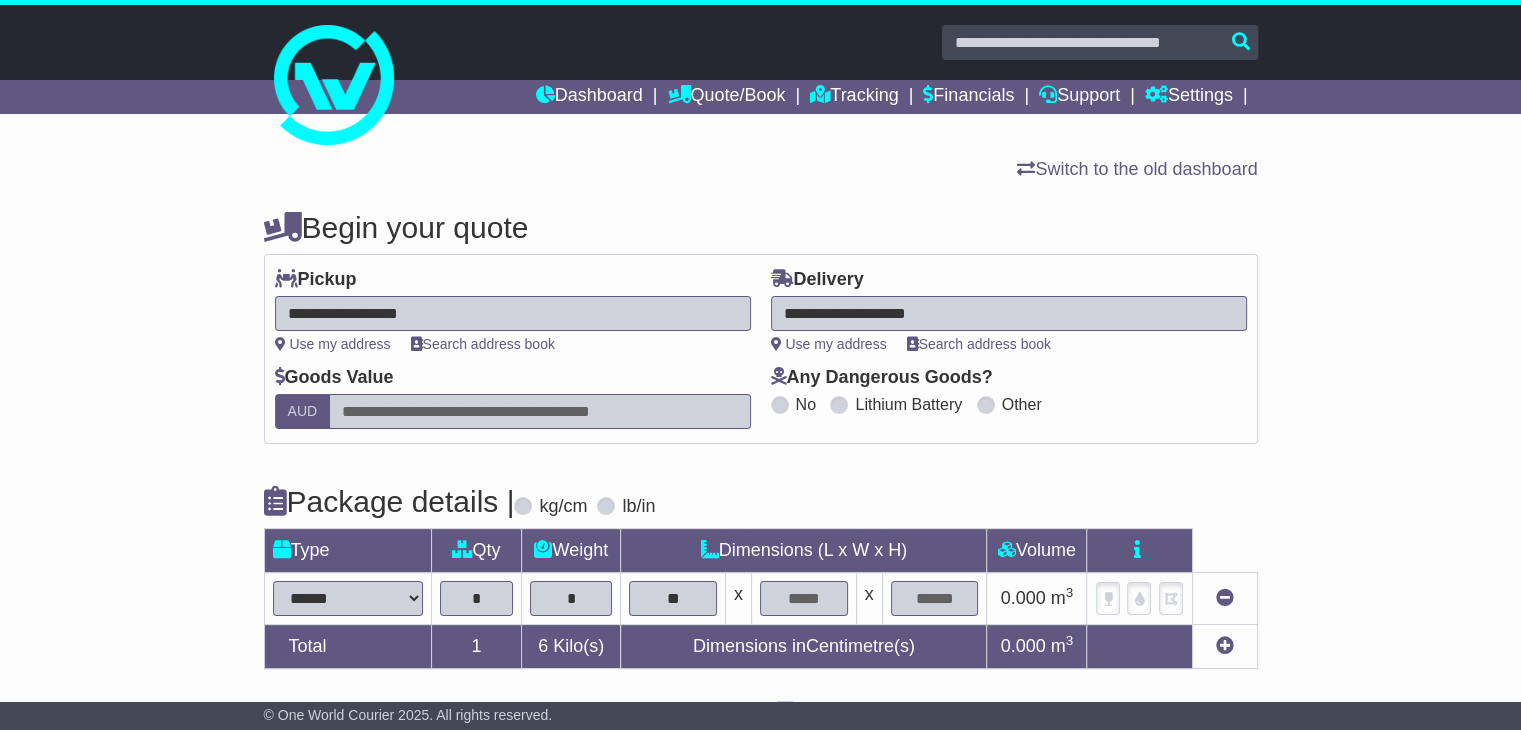 type on "**" 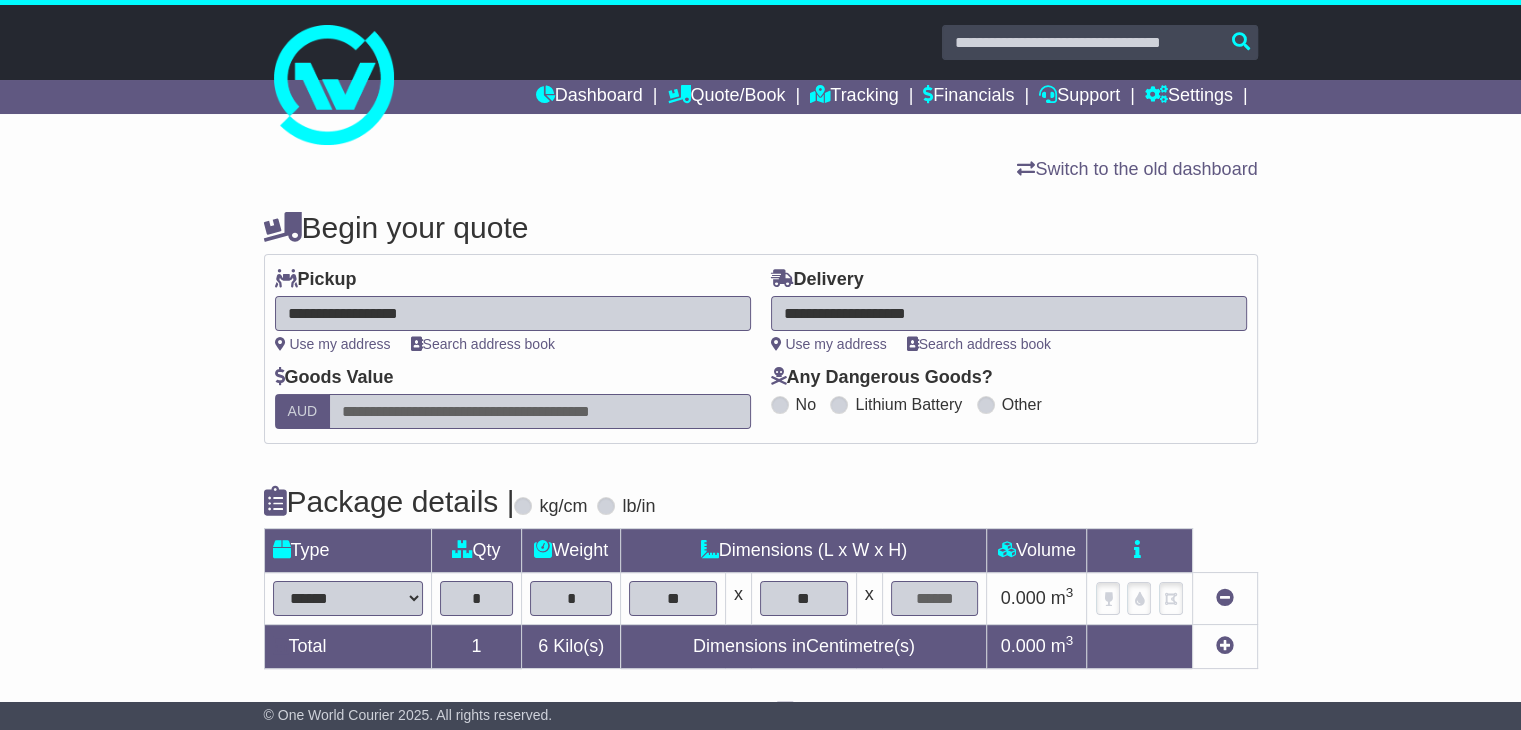 type on "**" 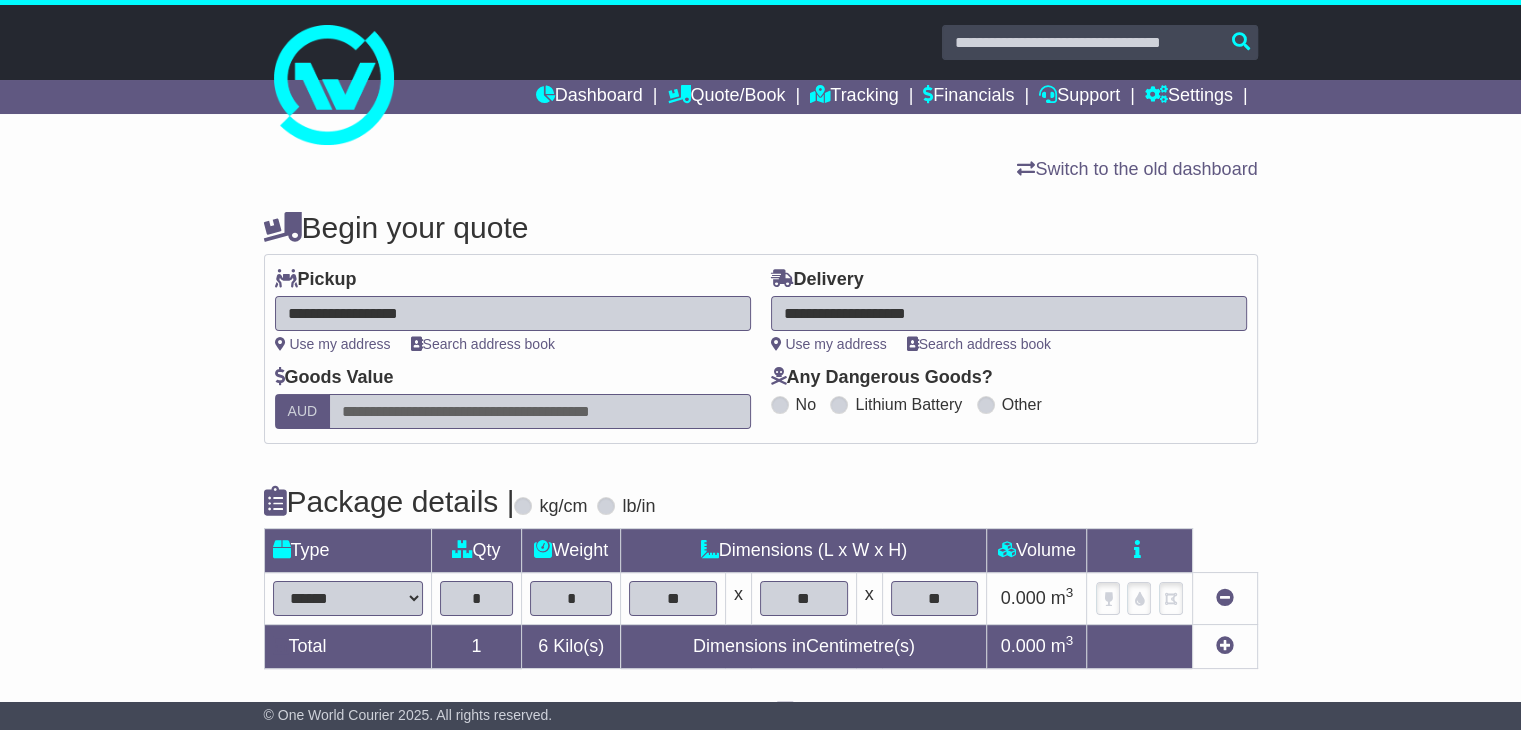 type on "**" 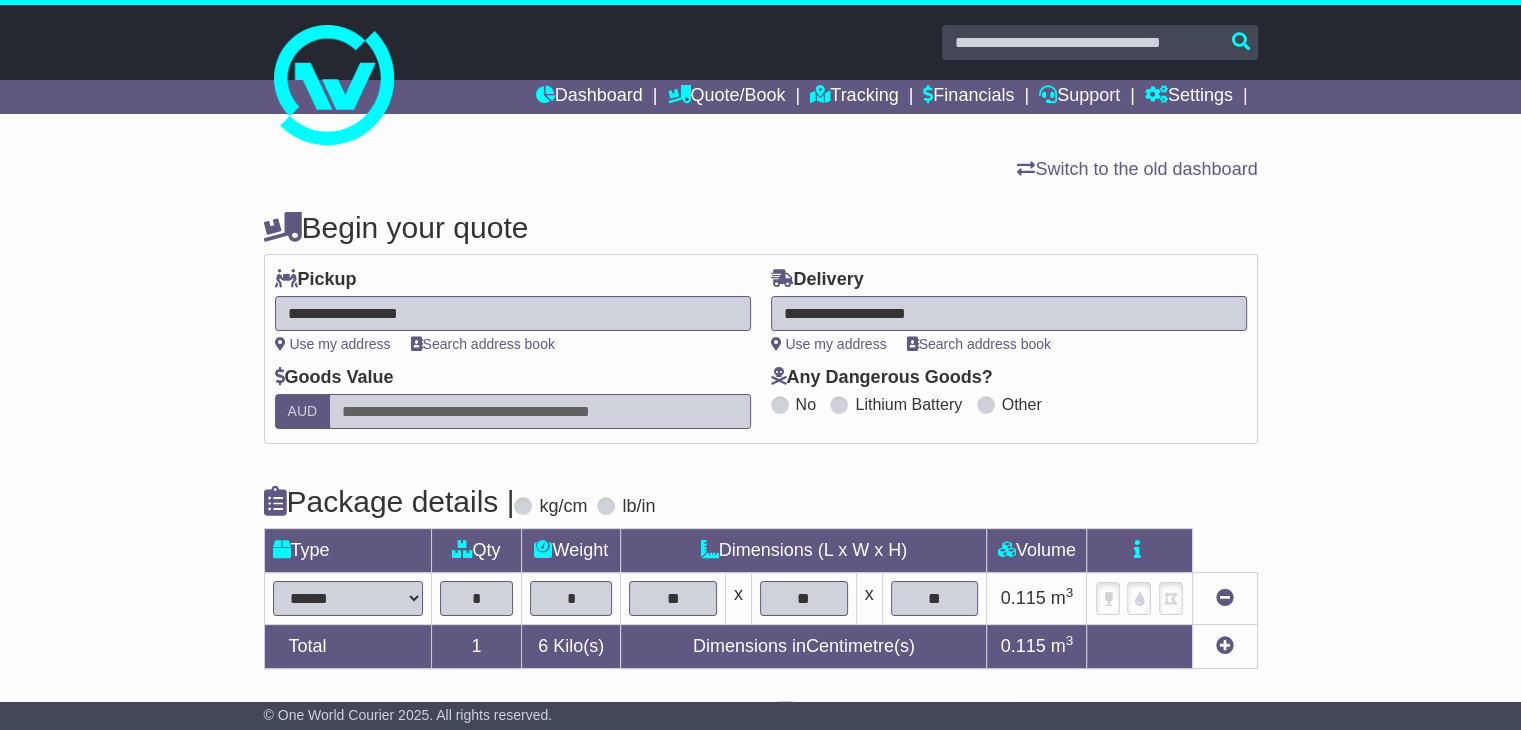 click at bounding box center (1225, 645) 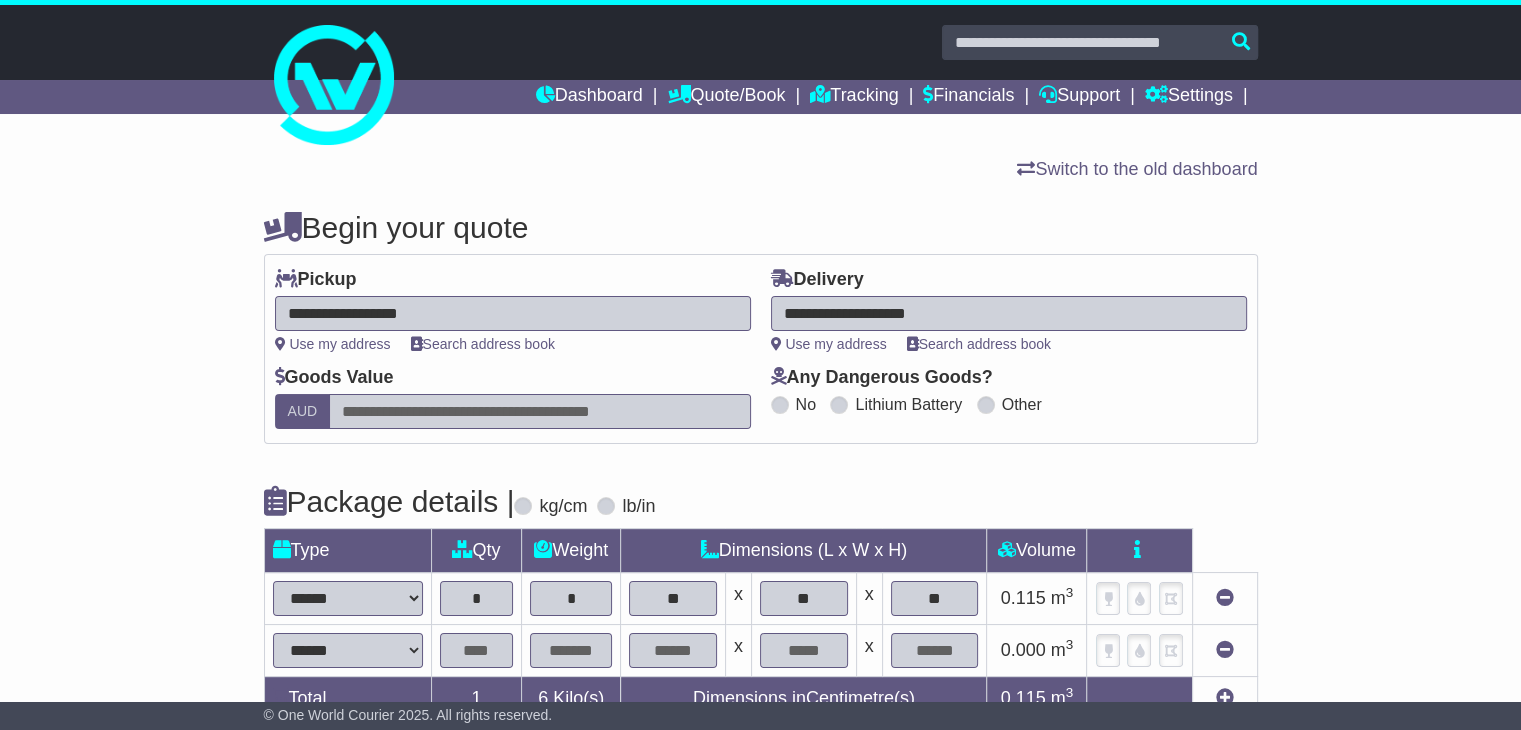 click at bounding box center [477, 650] 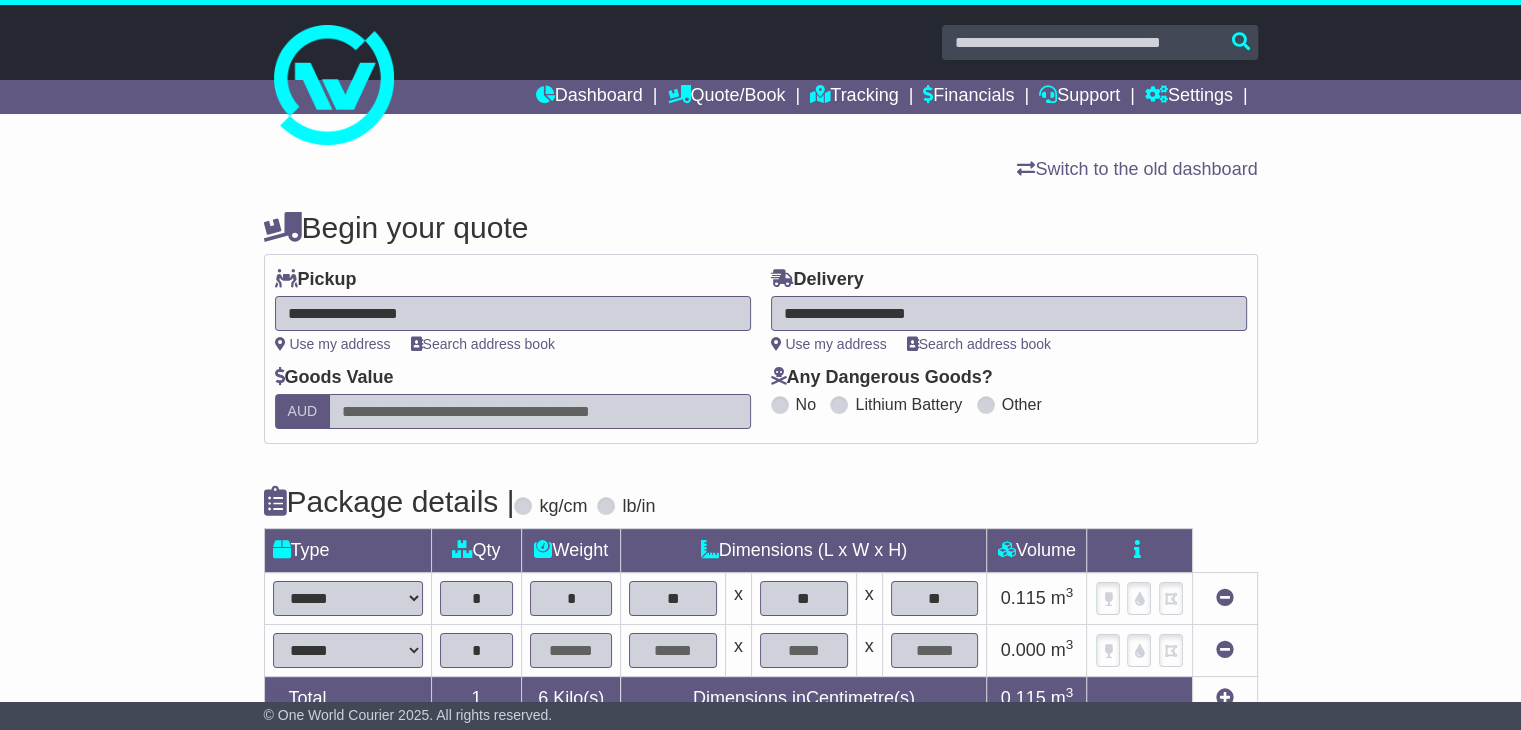type on "*" 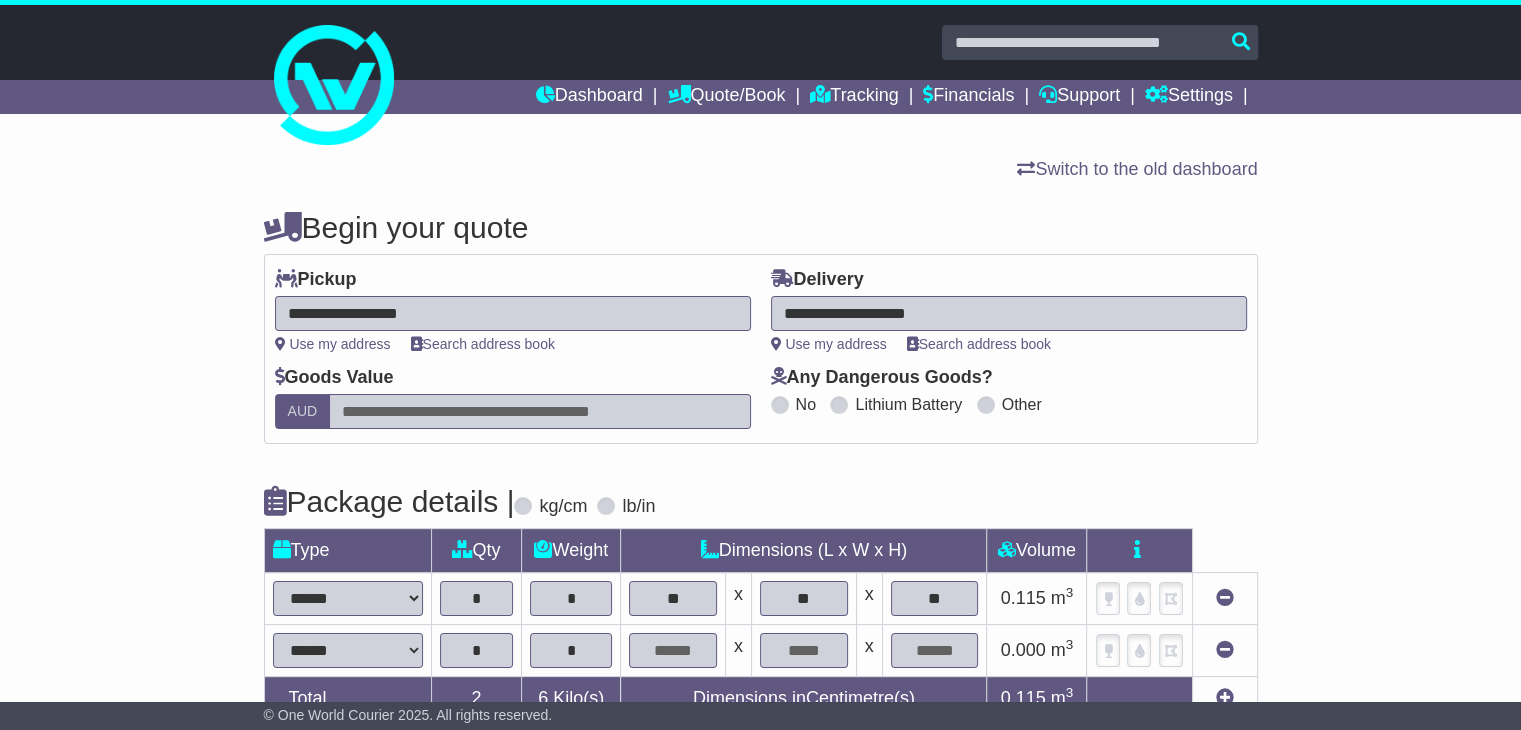 type on "*" 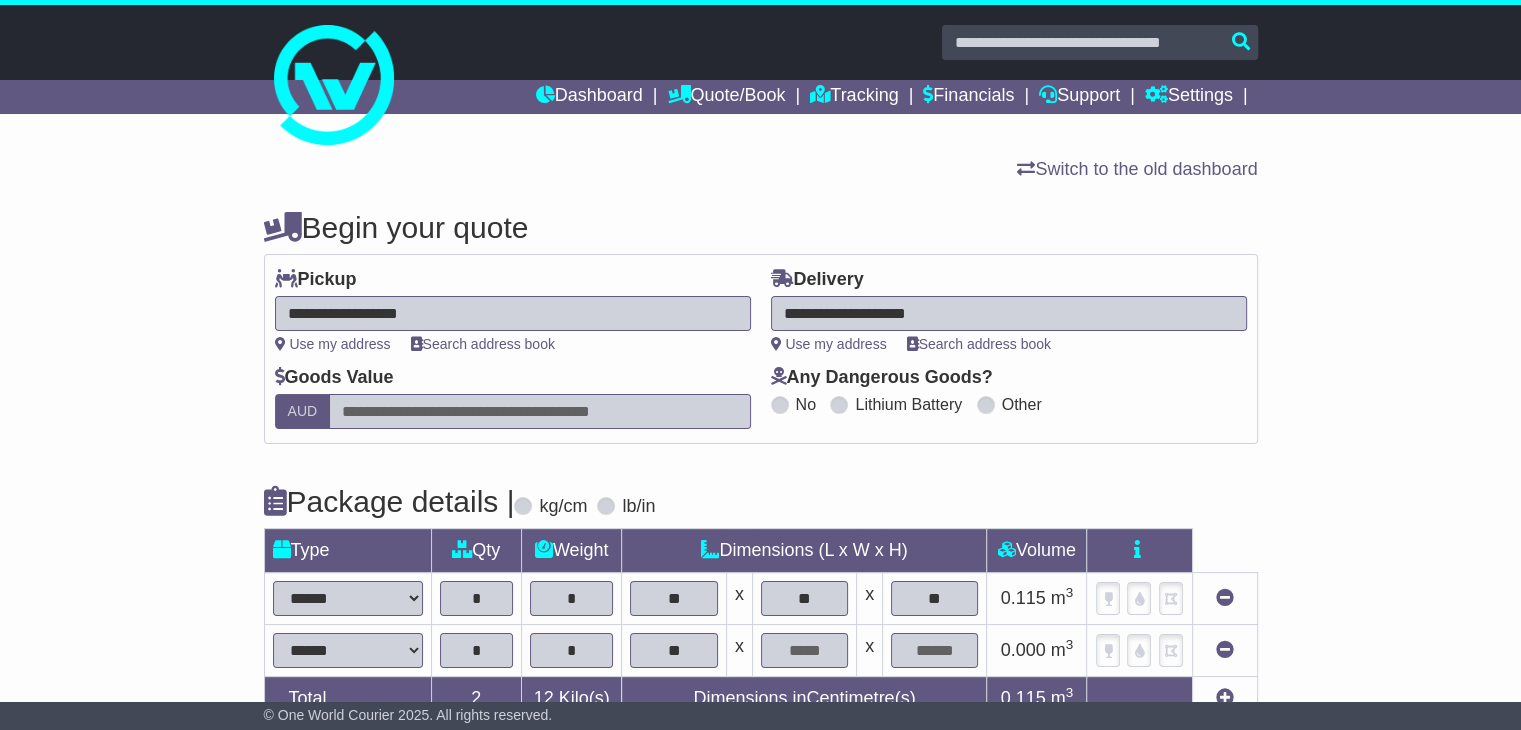 type on "**" 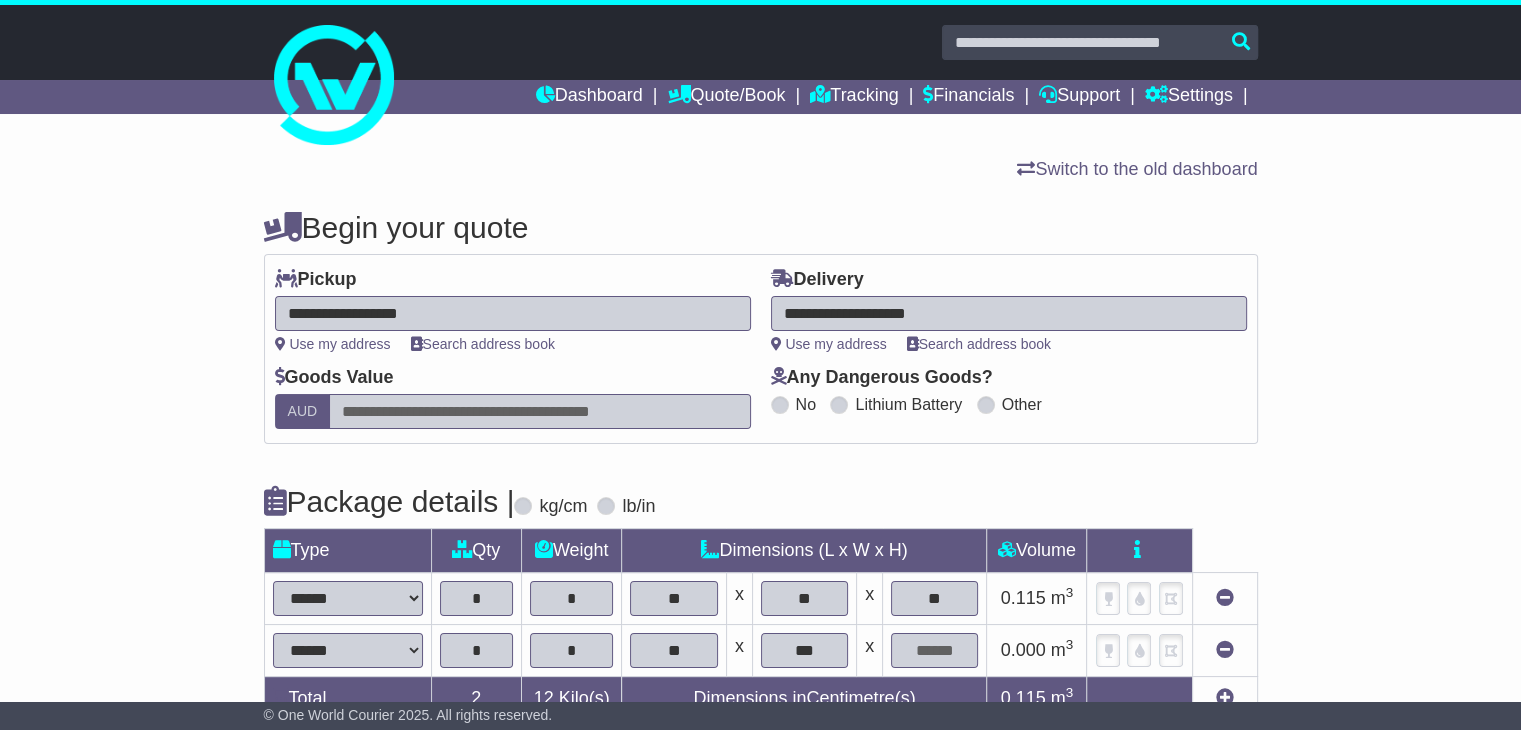 type on "***" 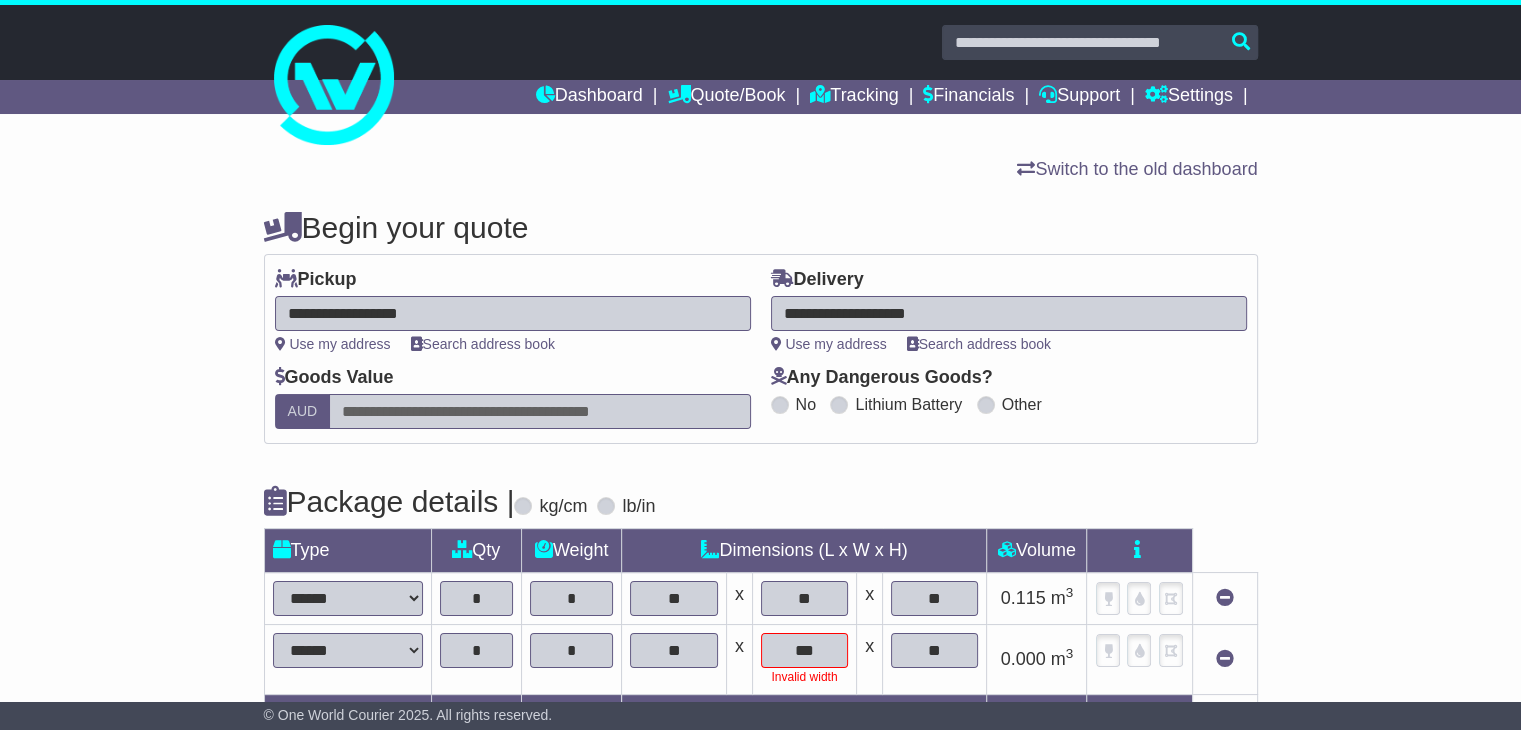 type on "**" 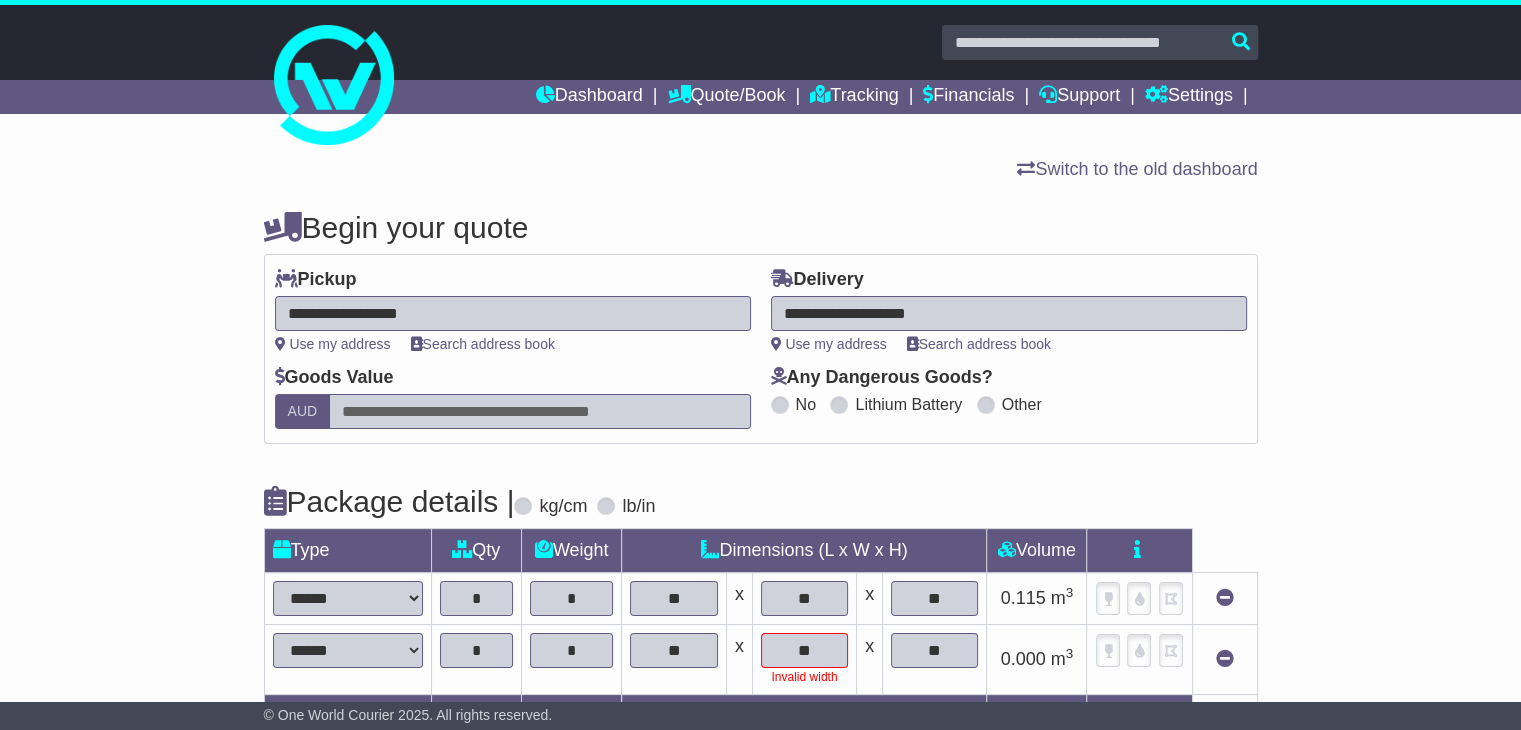 type on "**" 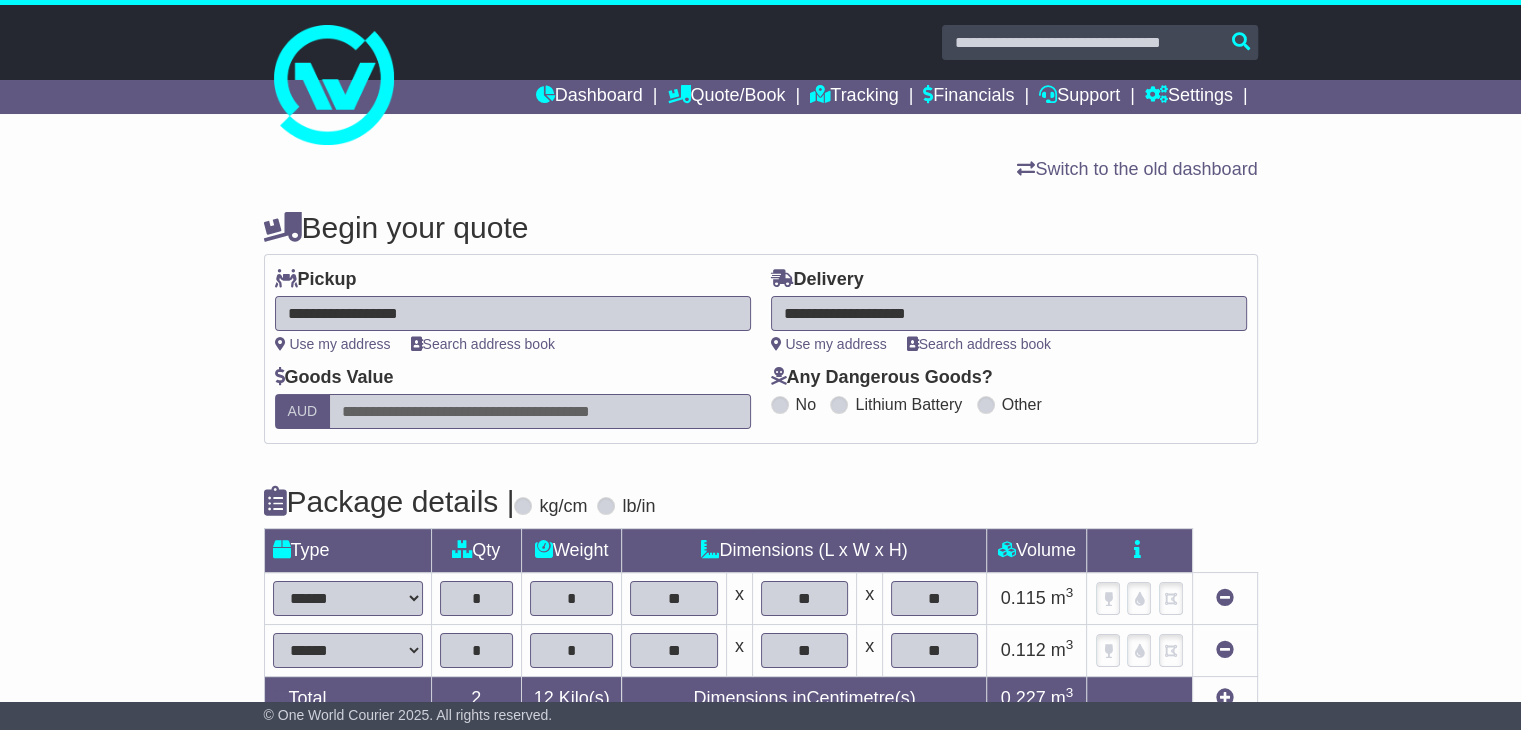 click at bounding box center (1225, 649) 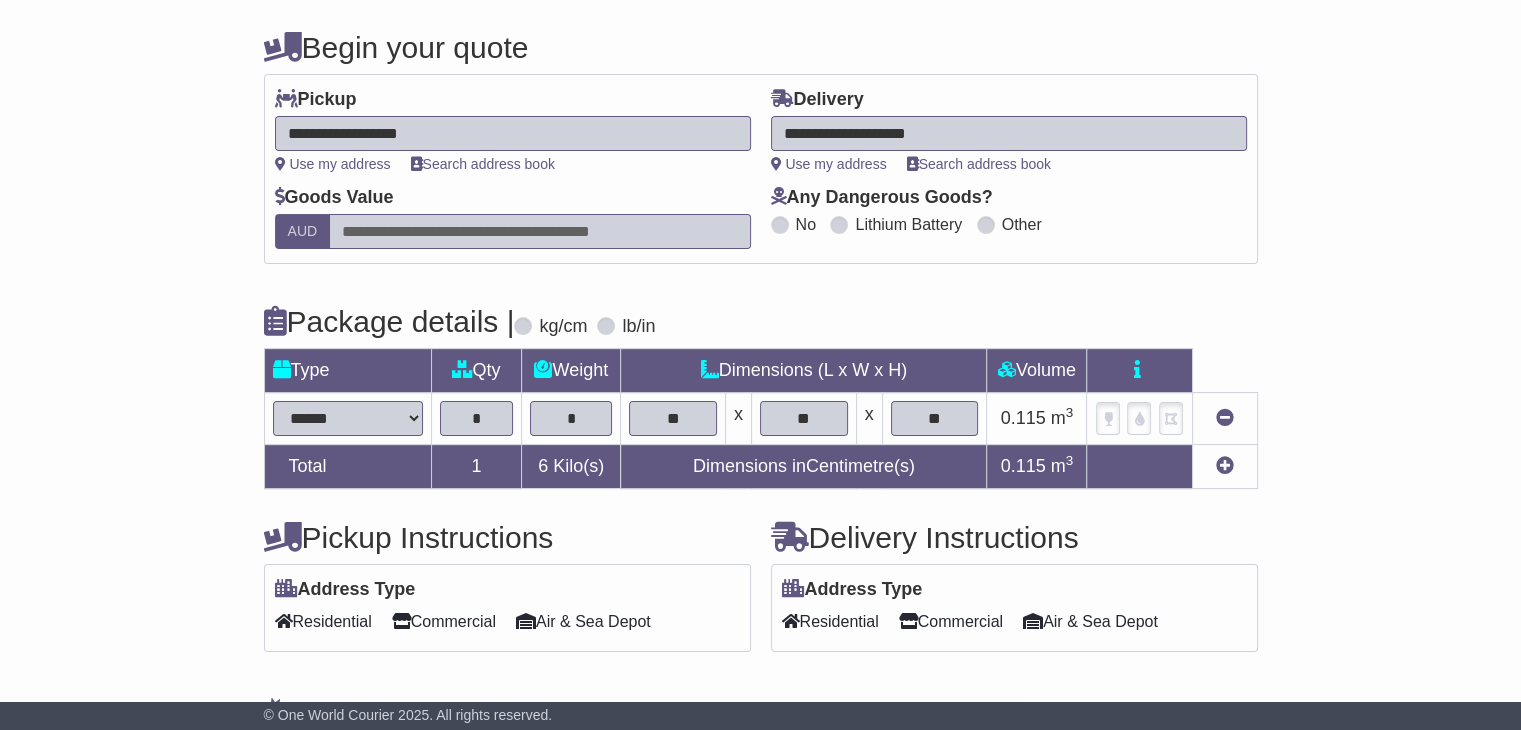 scroll, scrollTop: 200, scrollLeft: 0, axis: vertical 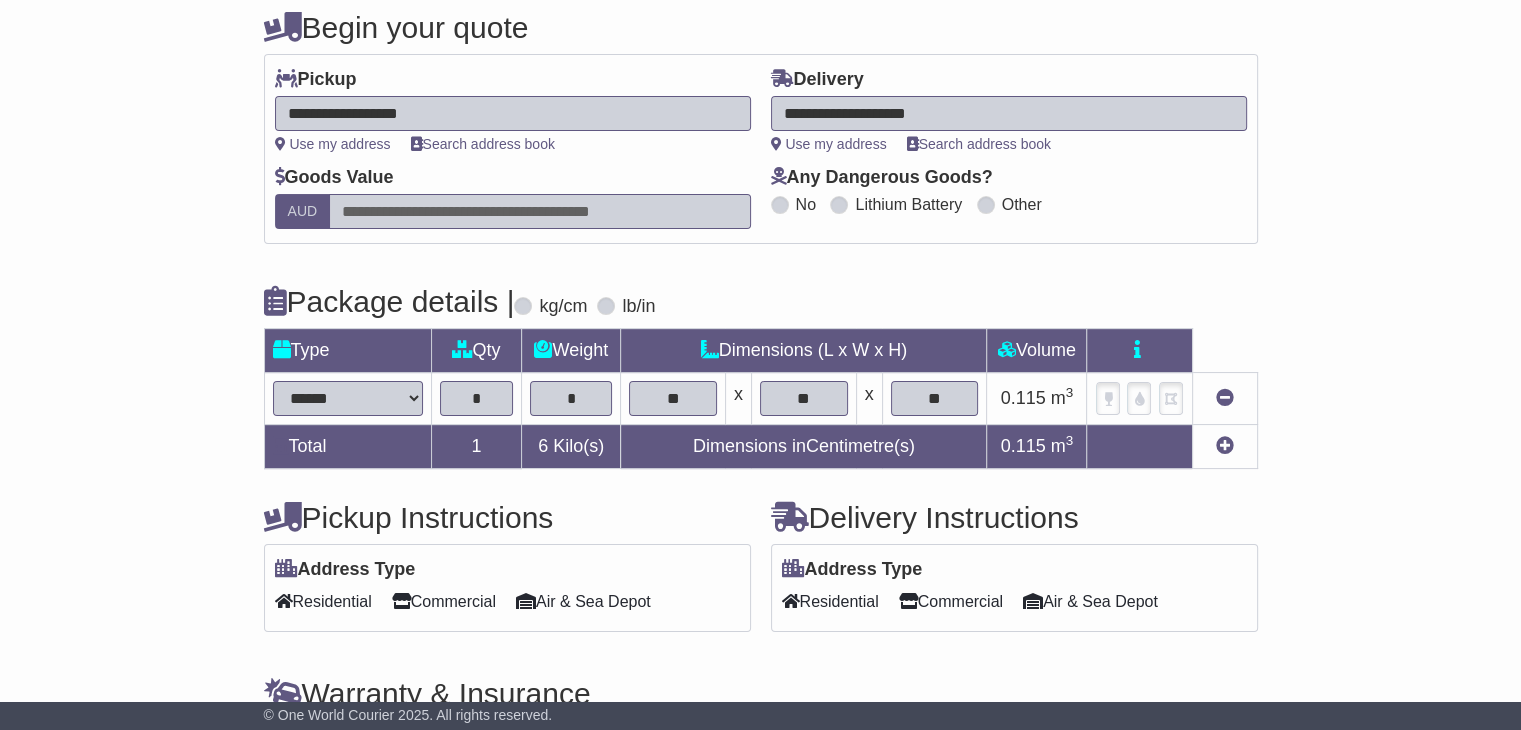 click at bounding box center [1225, 445] 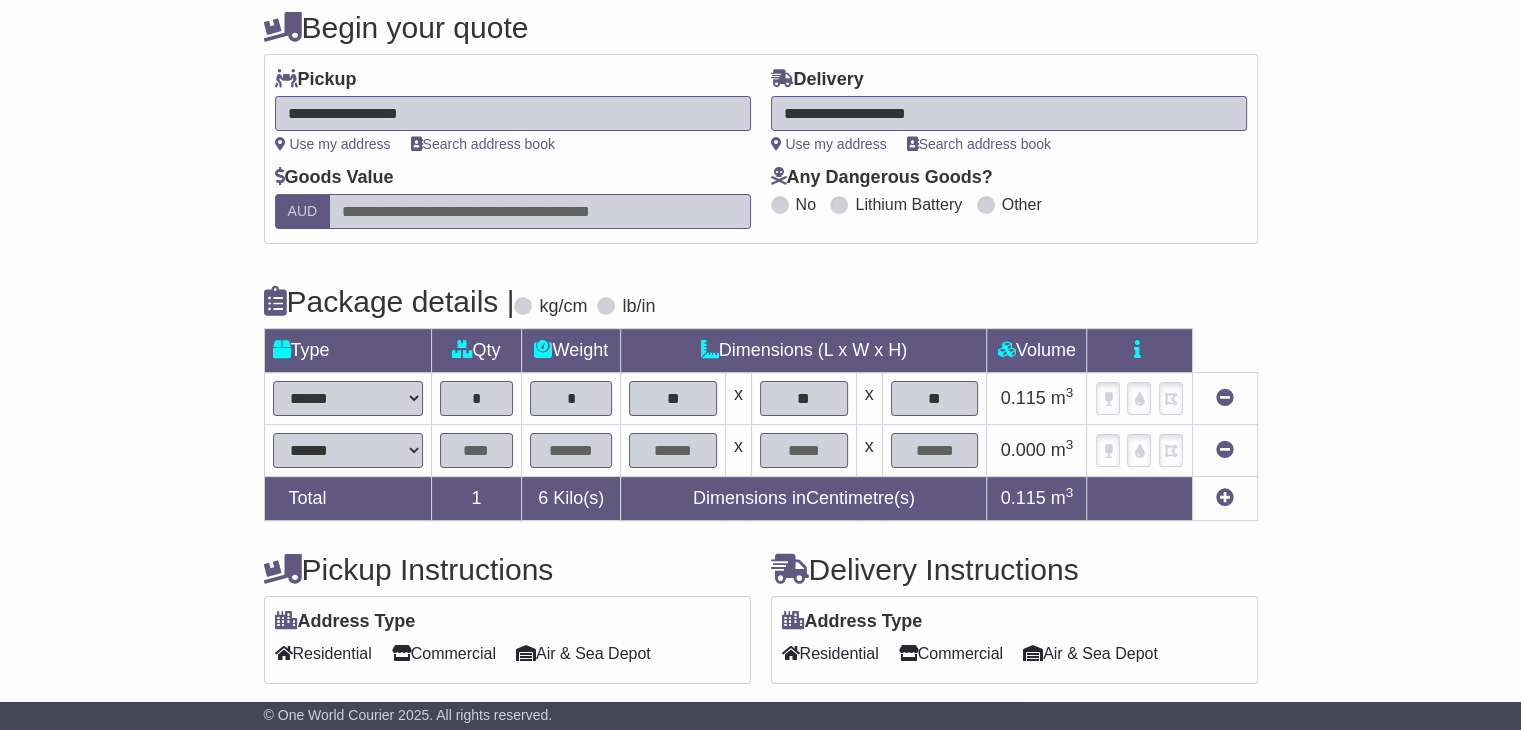 click at bounding box center [1225, 497] 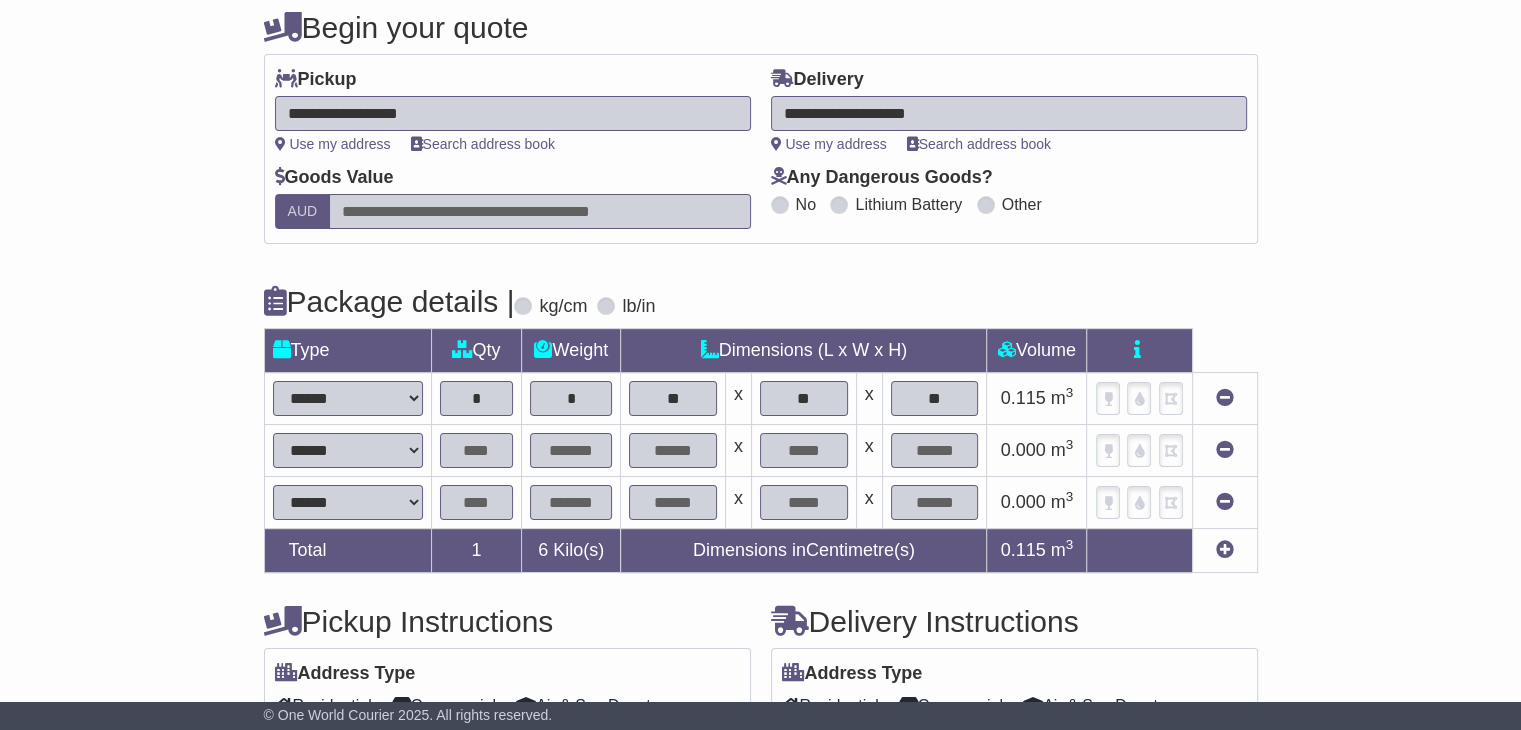 click at bounding box center [477, 450] 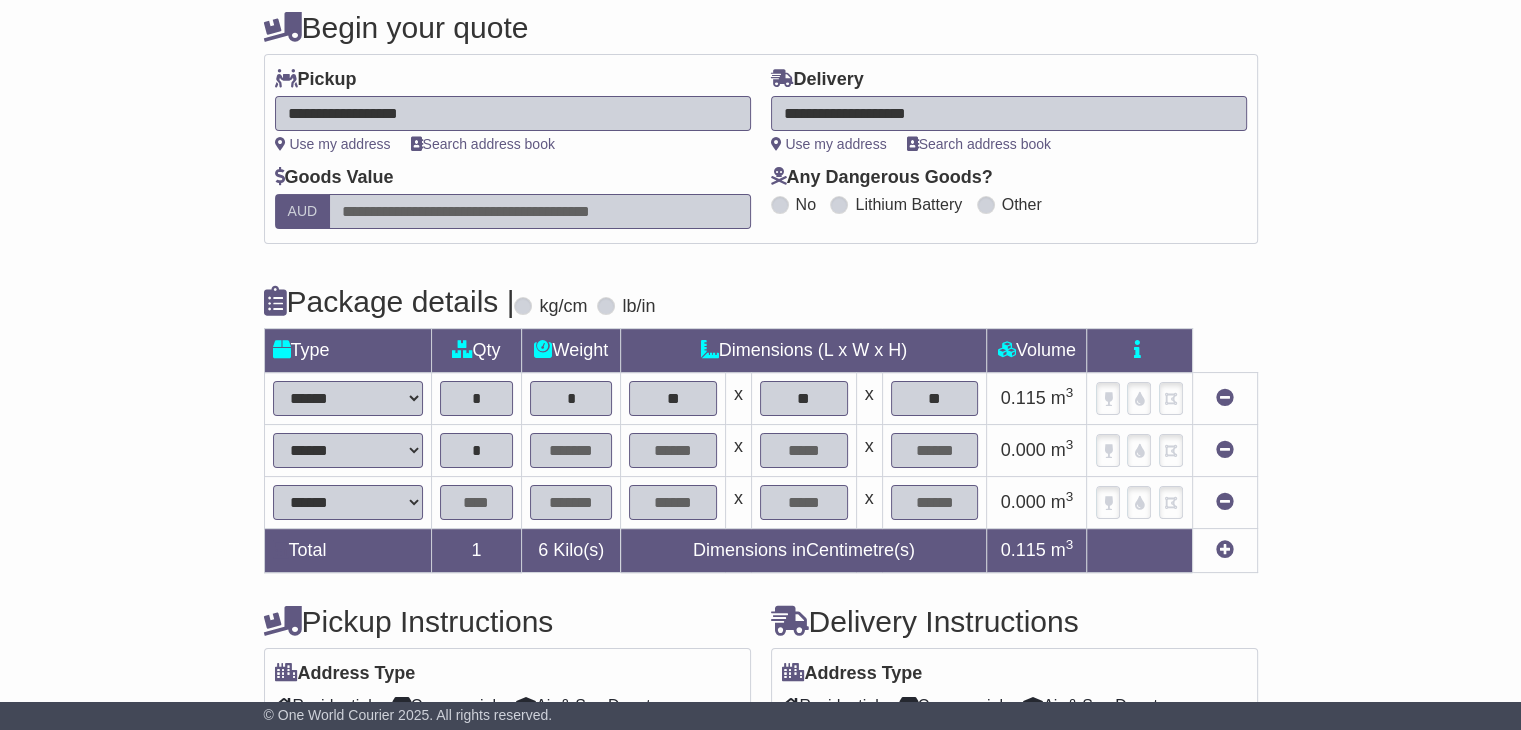 type on "*" 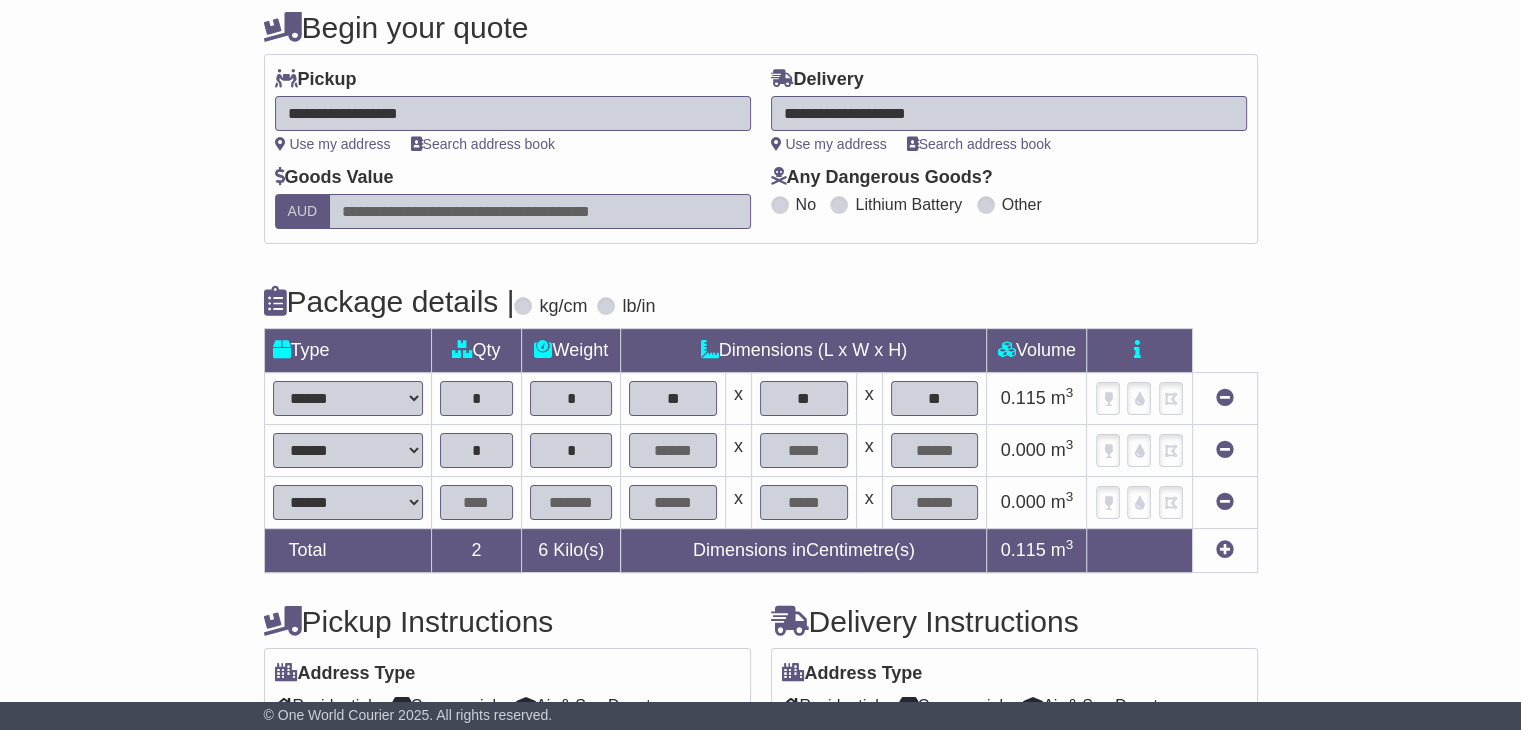 type on "*" 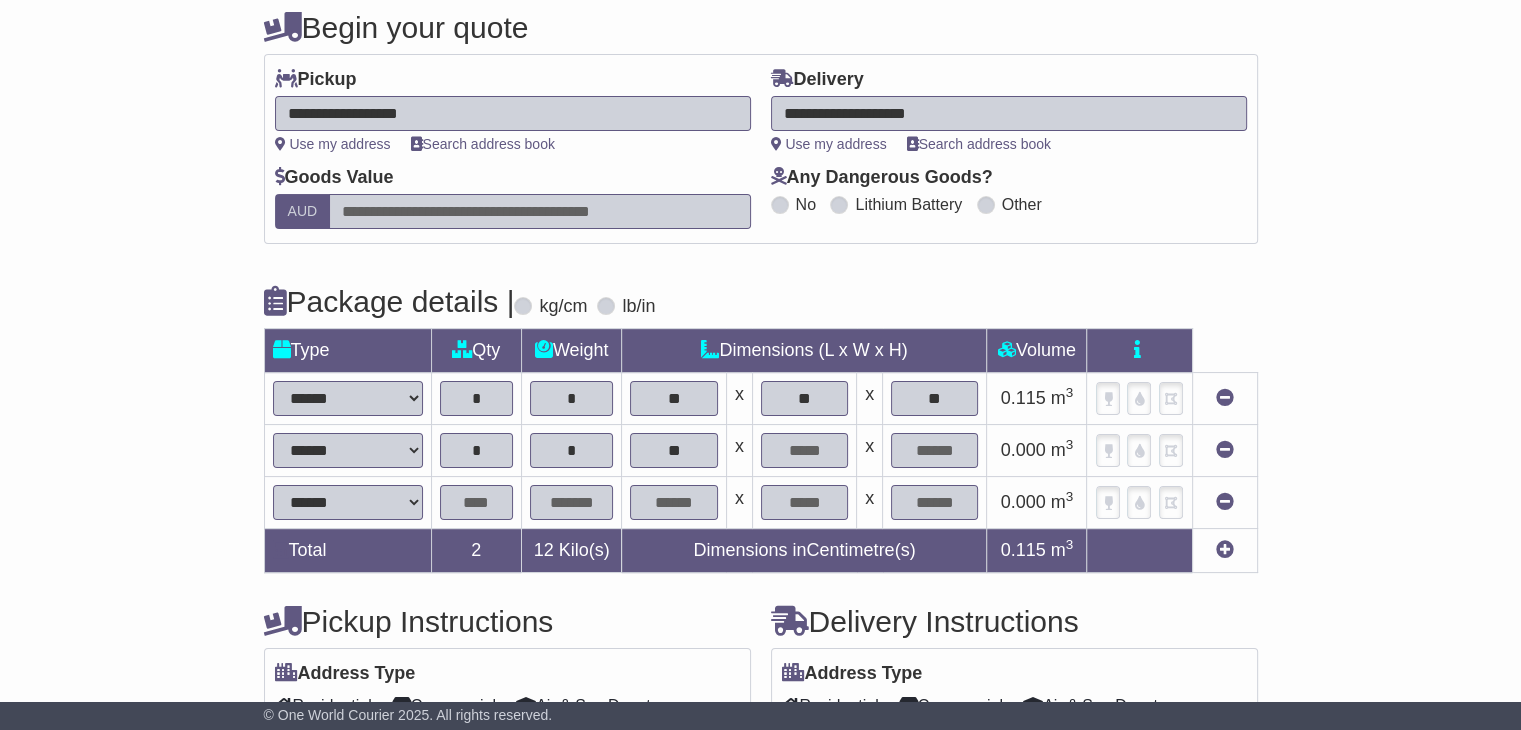 type on "**" 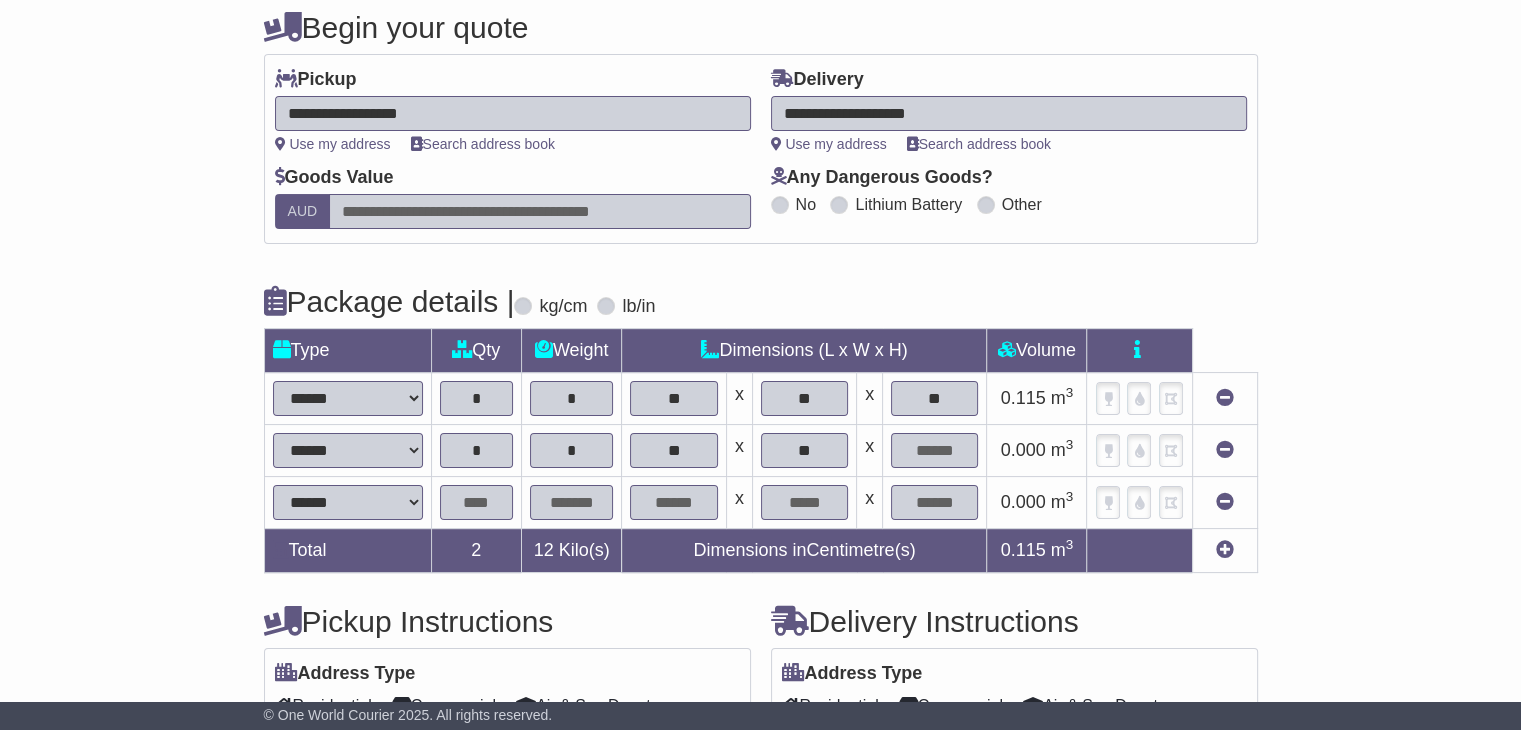 type on "**" 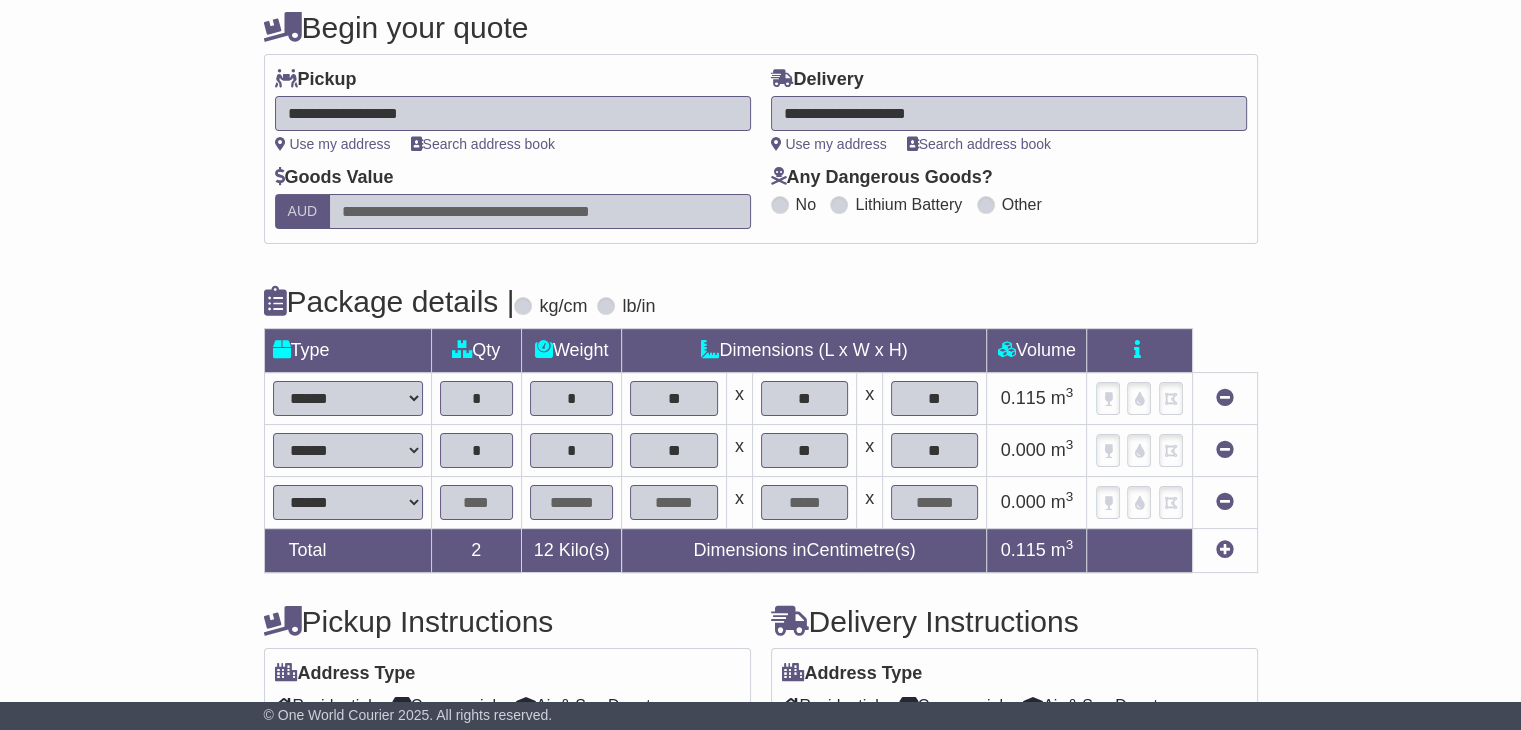 type on "**" 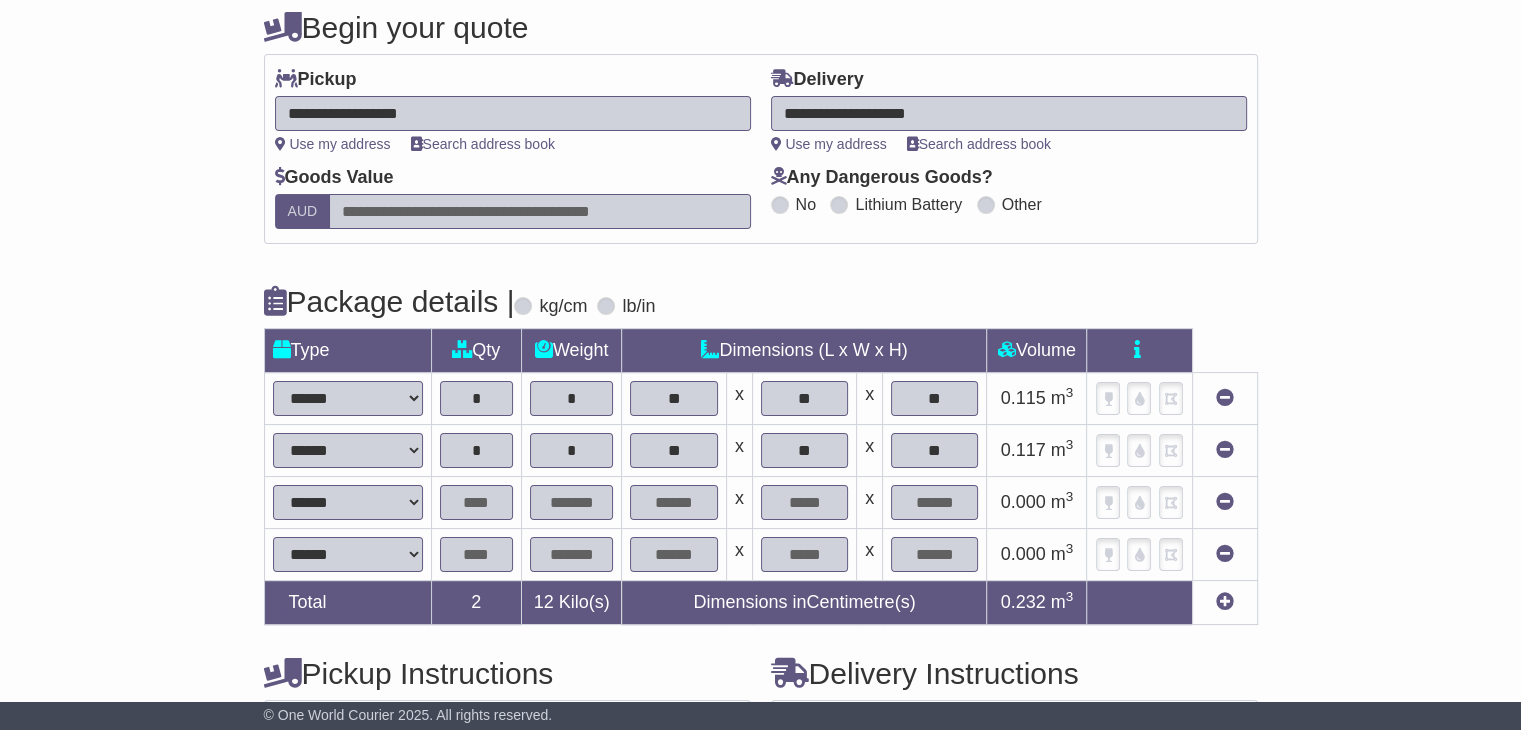 click at bounding box center [476, 502] 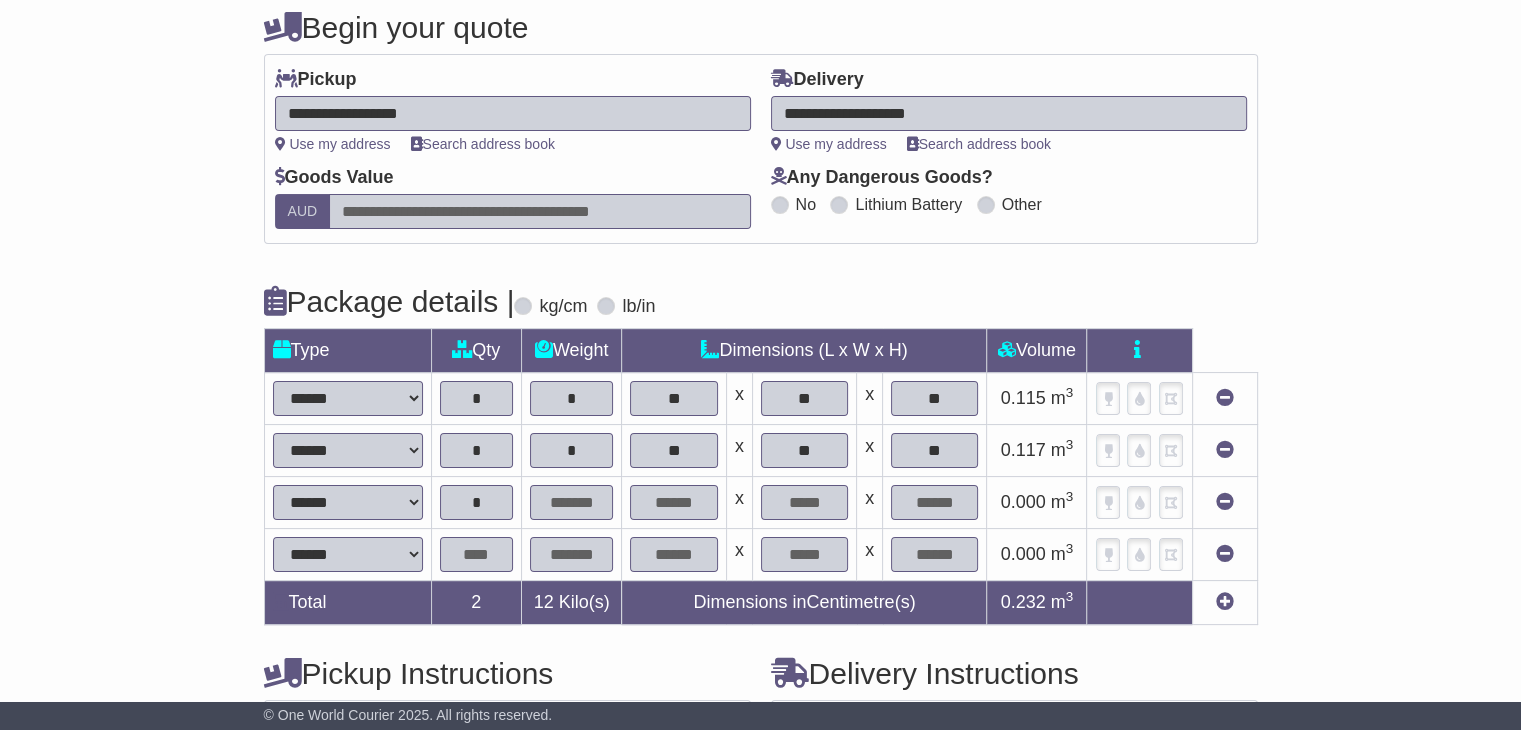 type on "*" 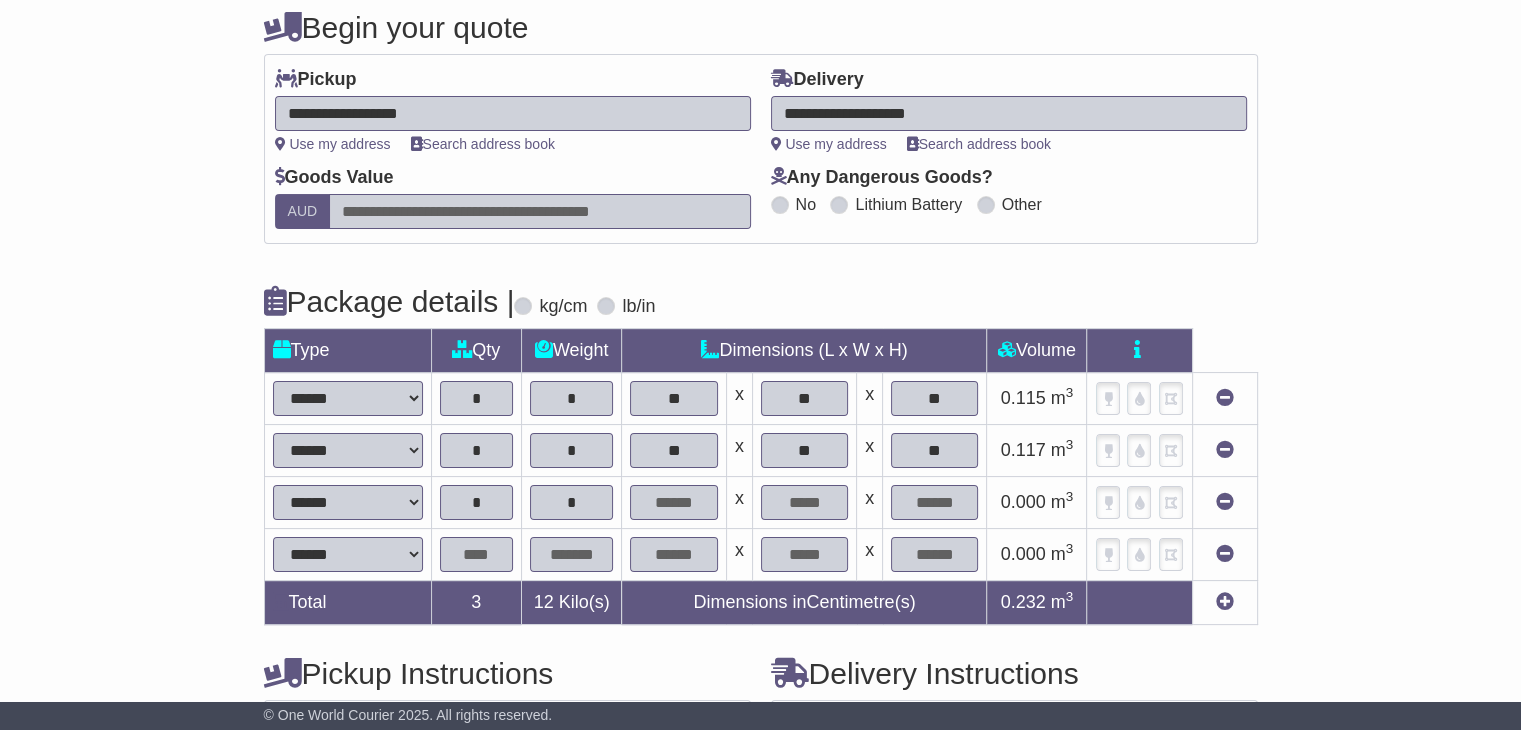 type on "*" 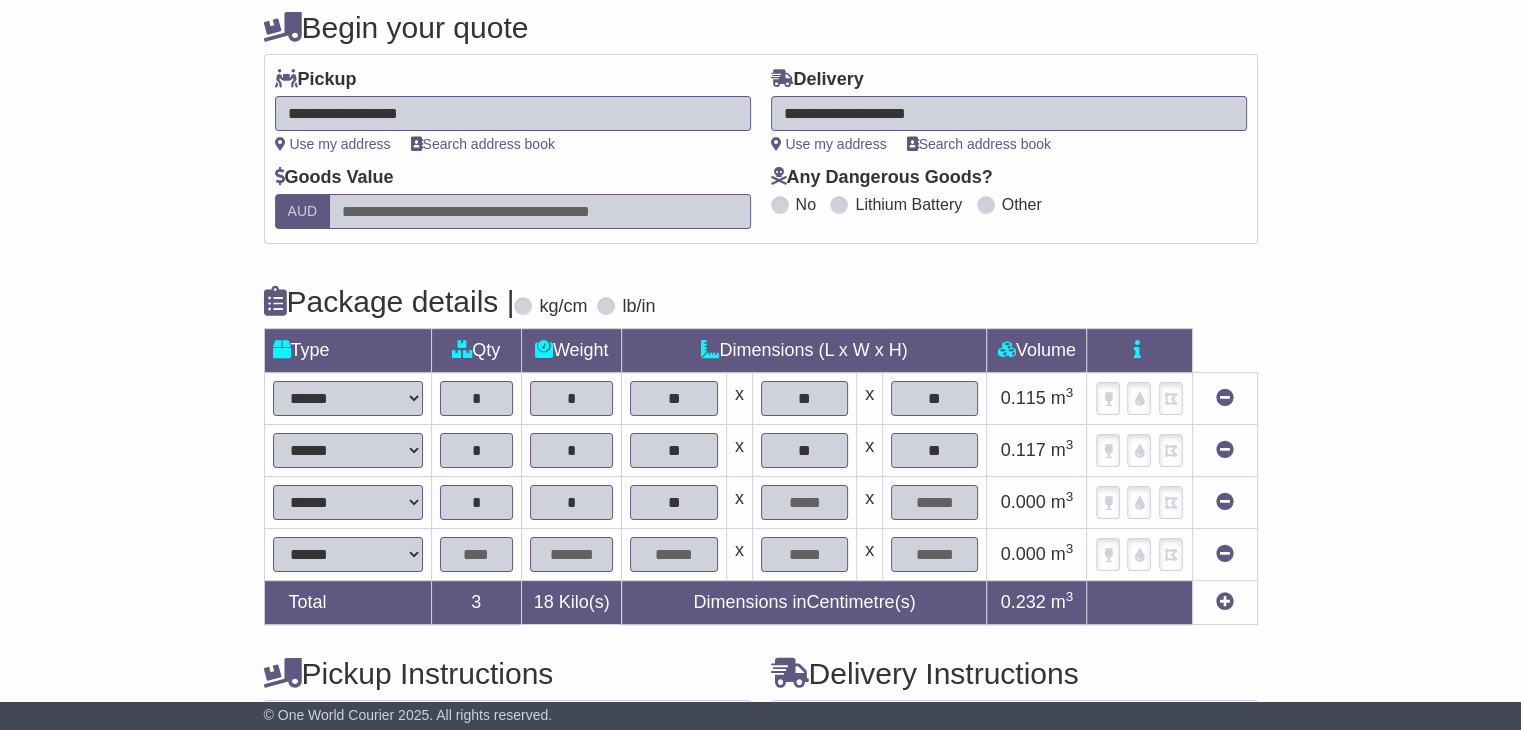 type on "**" 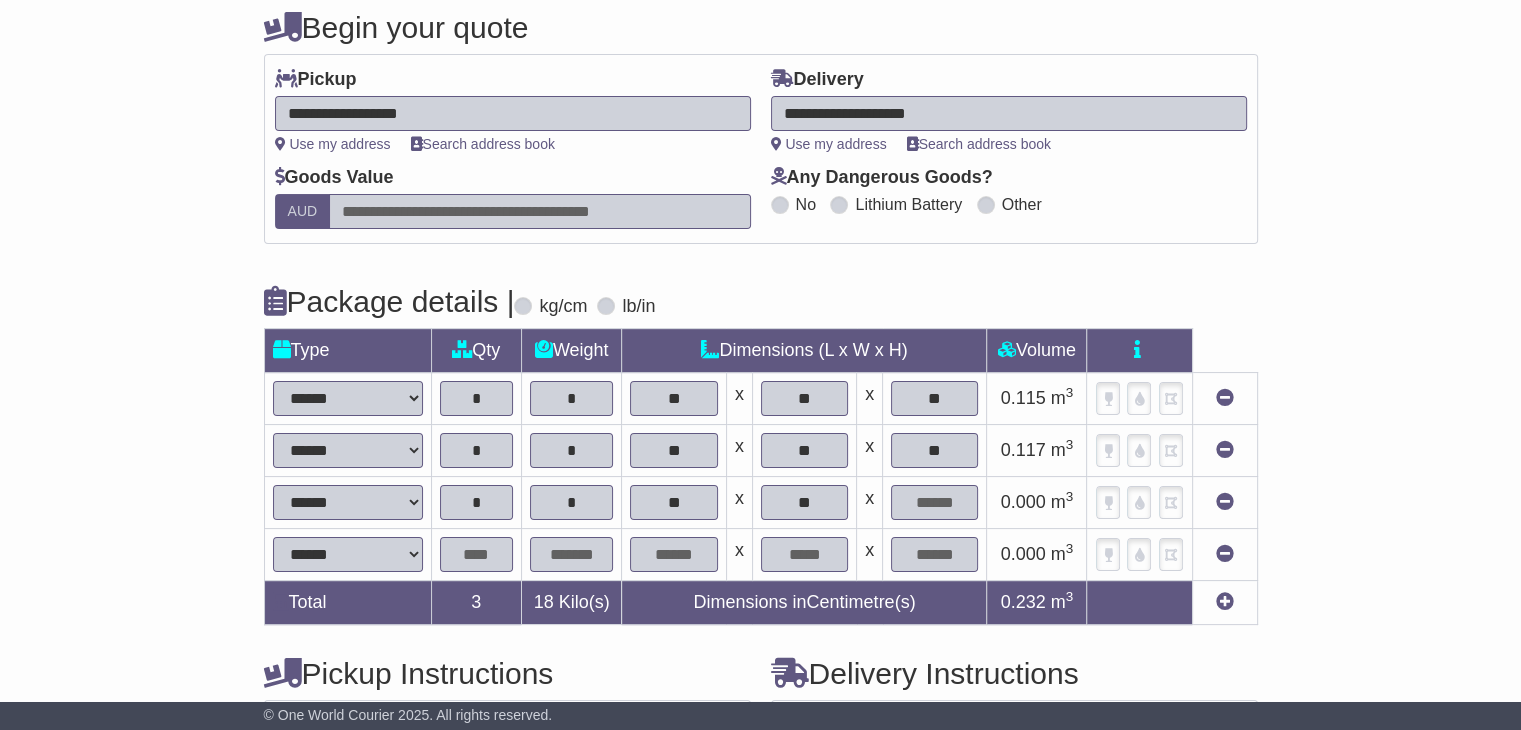 type on "***" 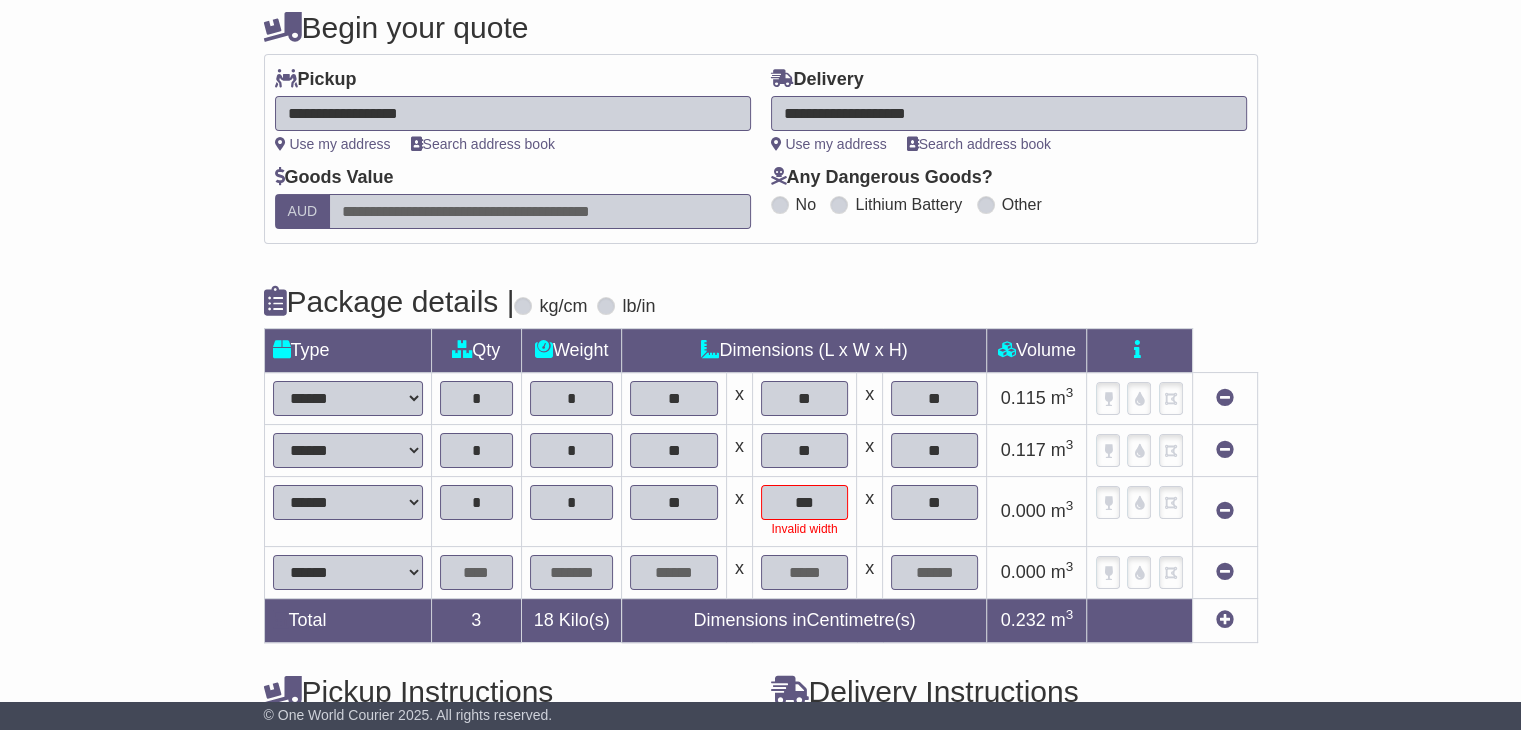 type on "**" 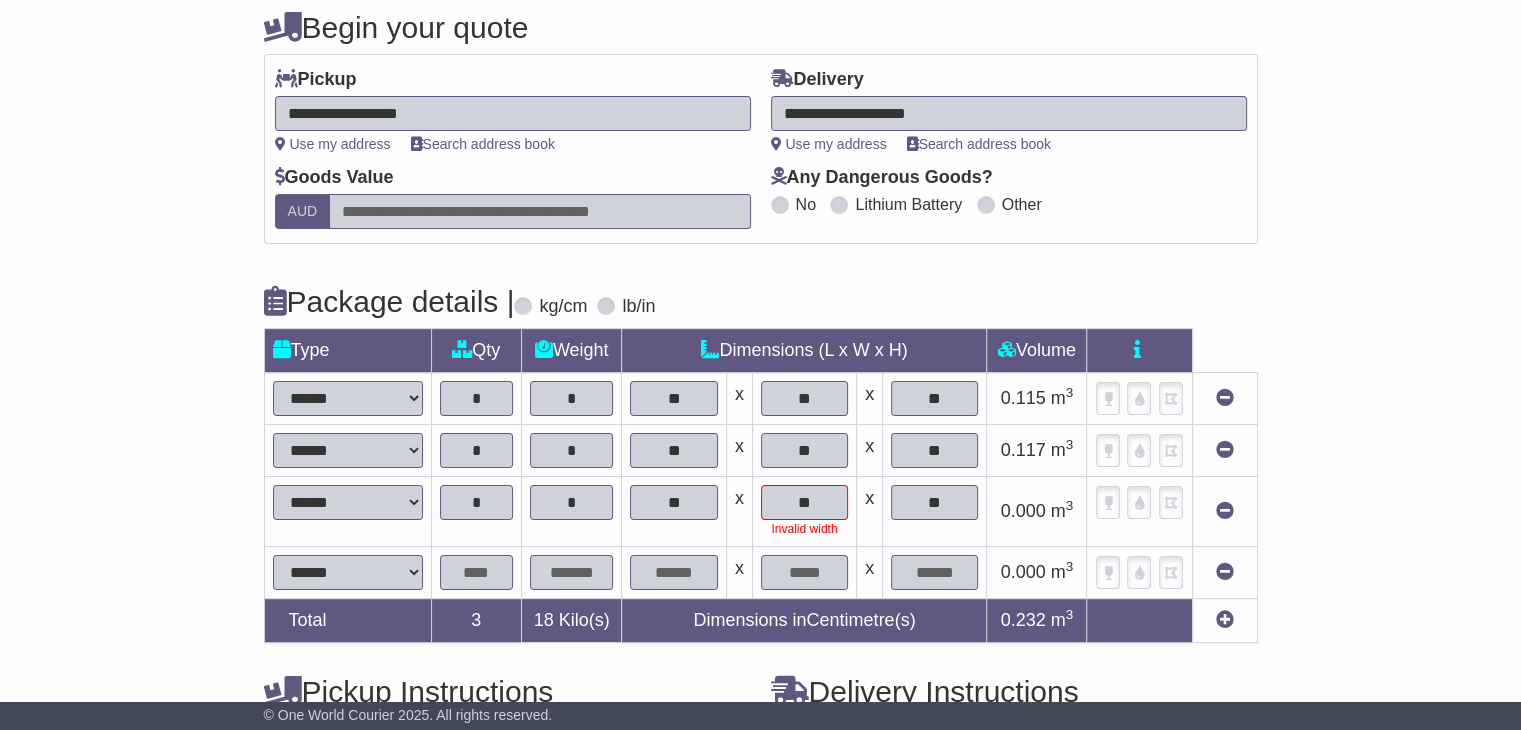 type on "**" 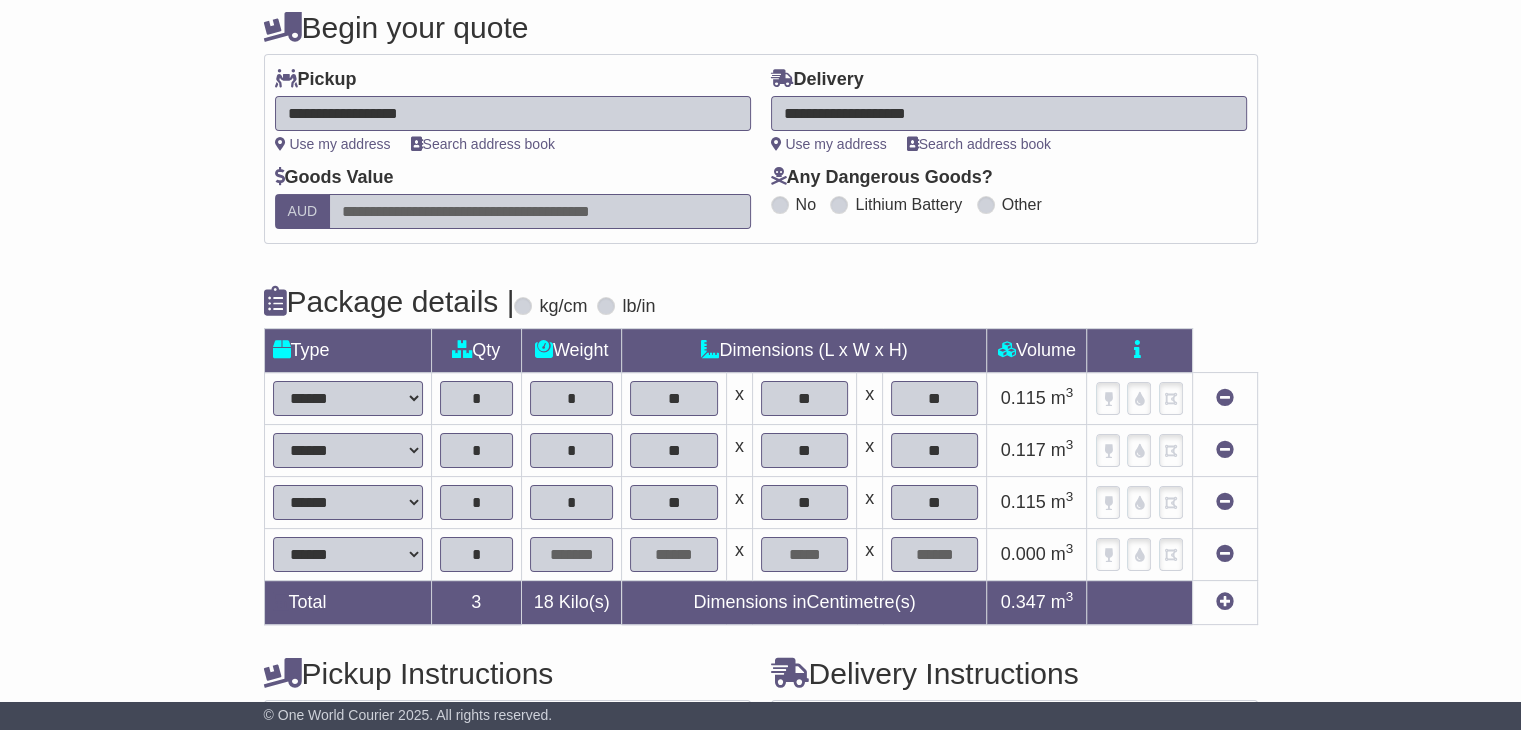 type on "*" 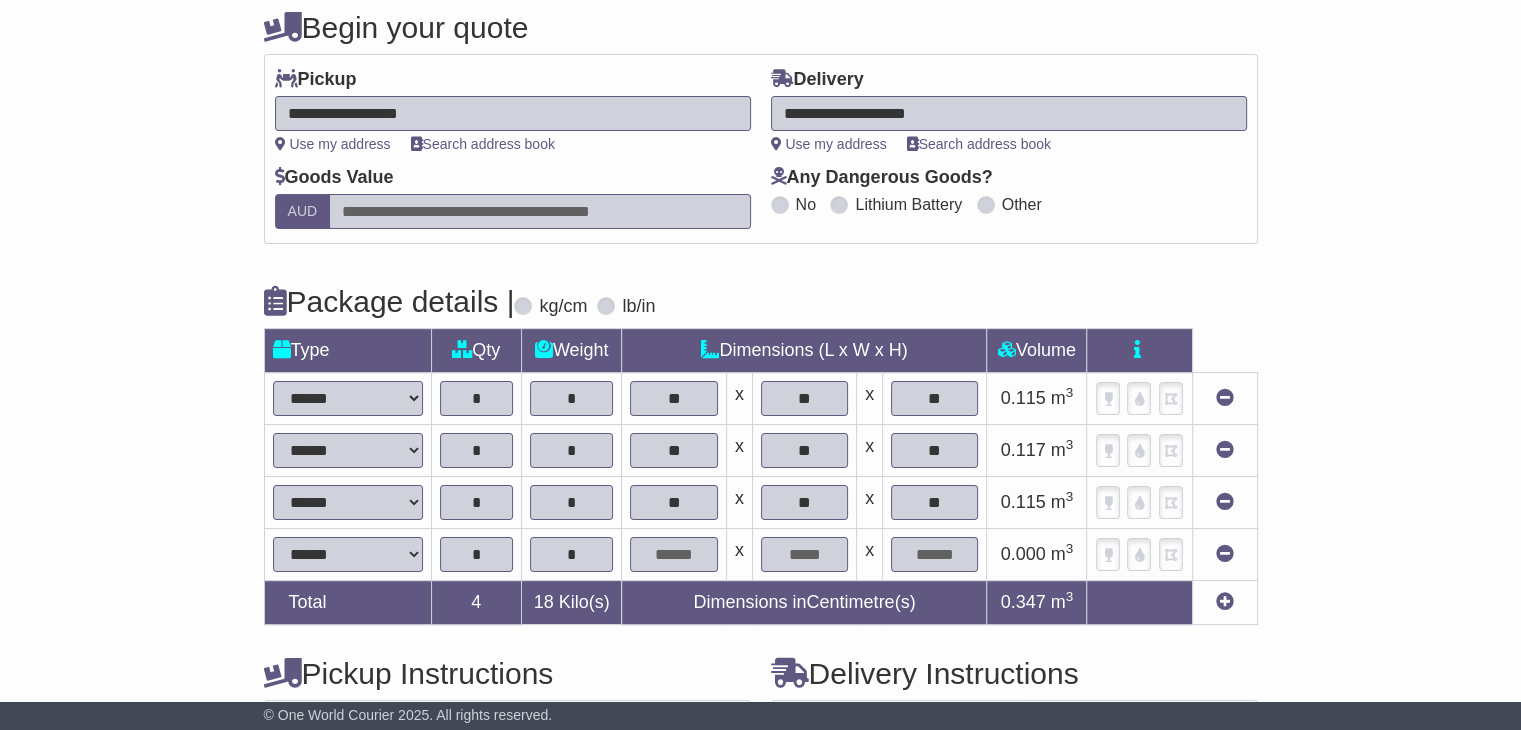 type on "*" 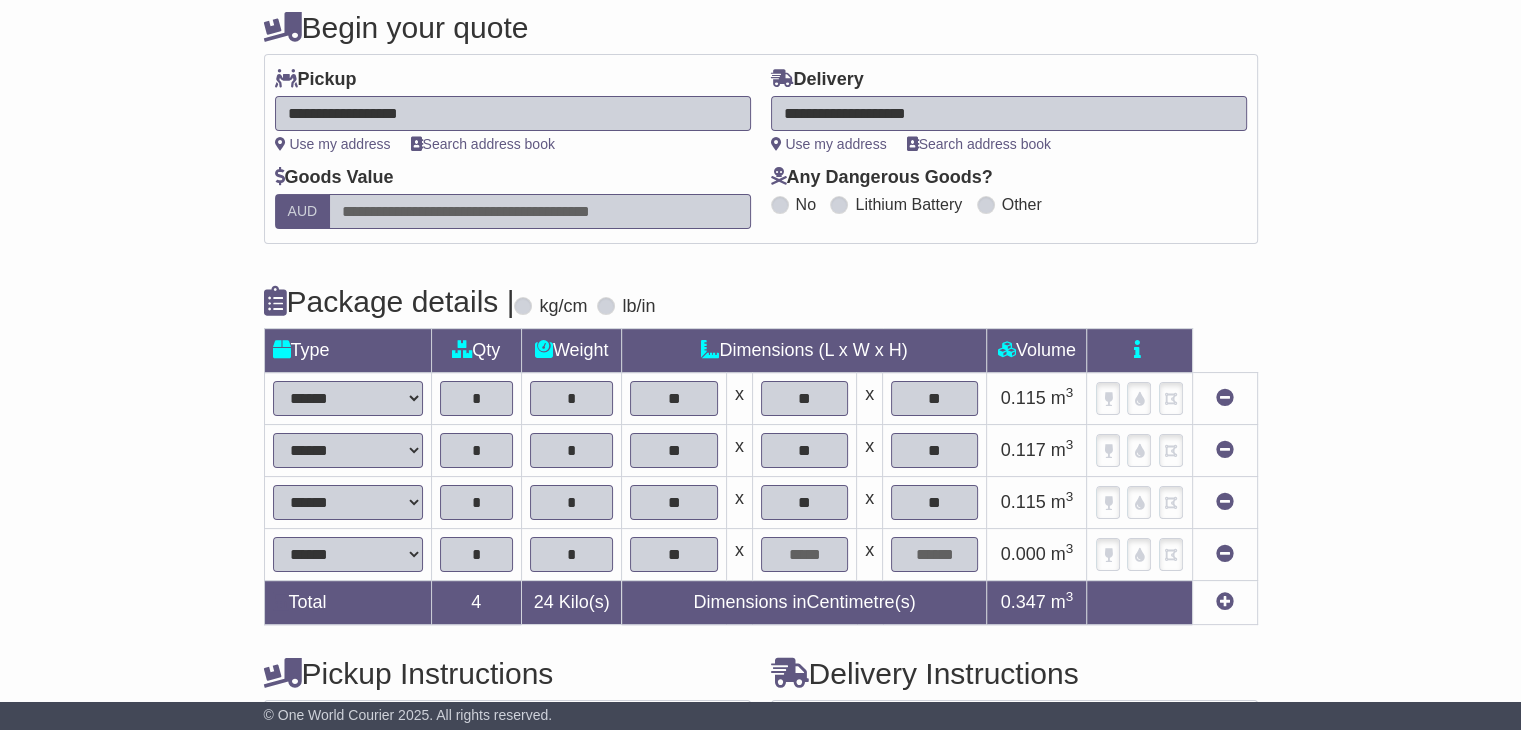 type on "**" 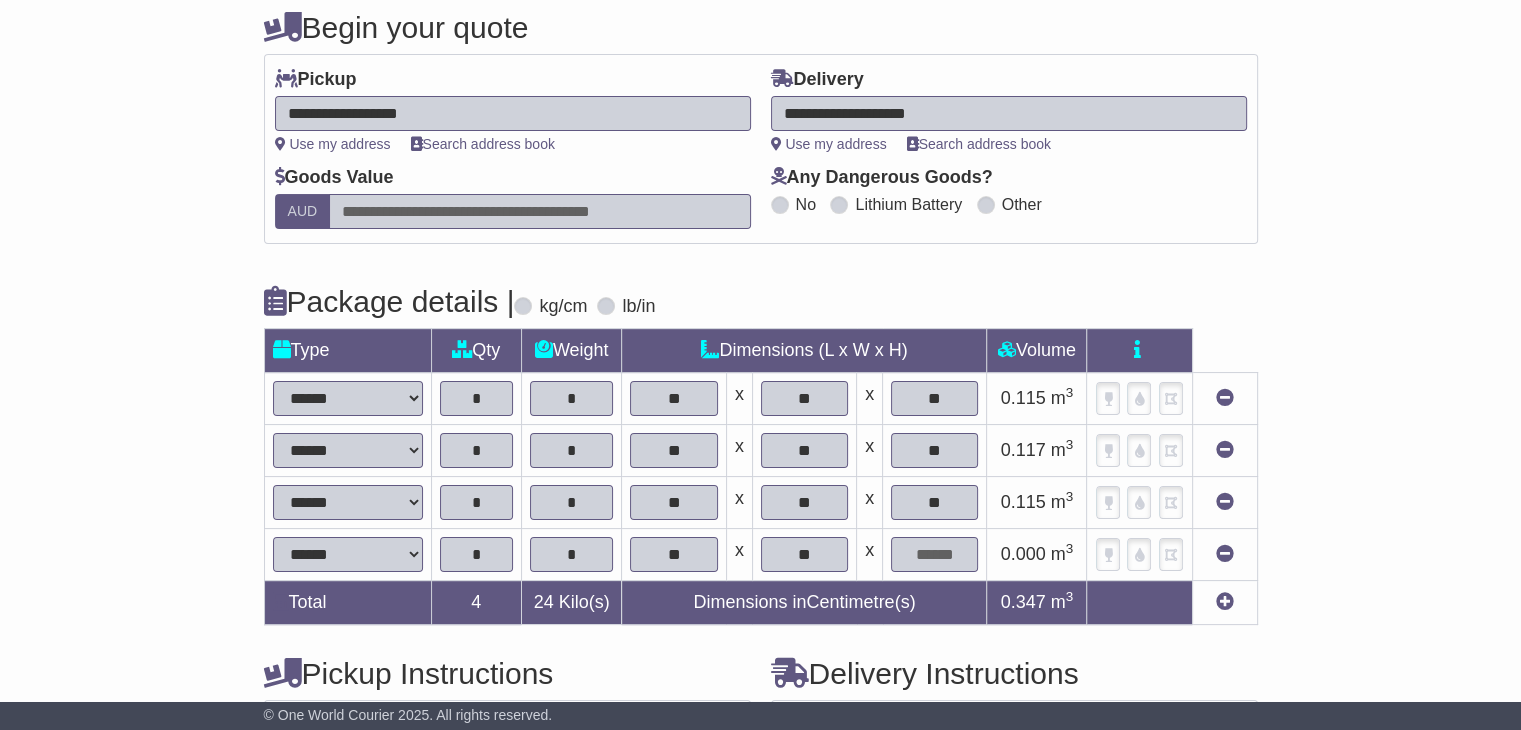 type on "**" 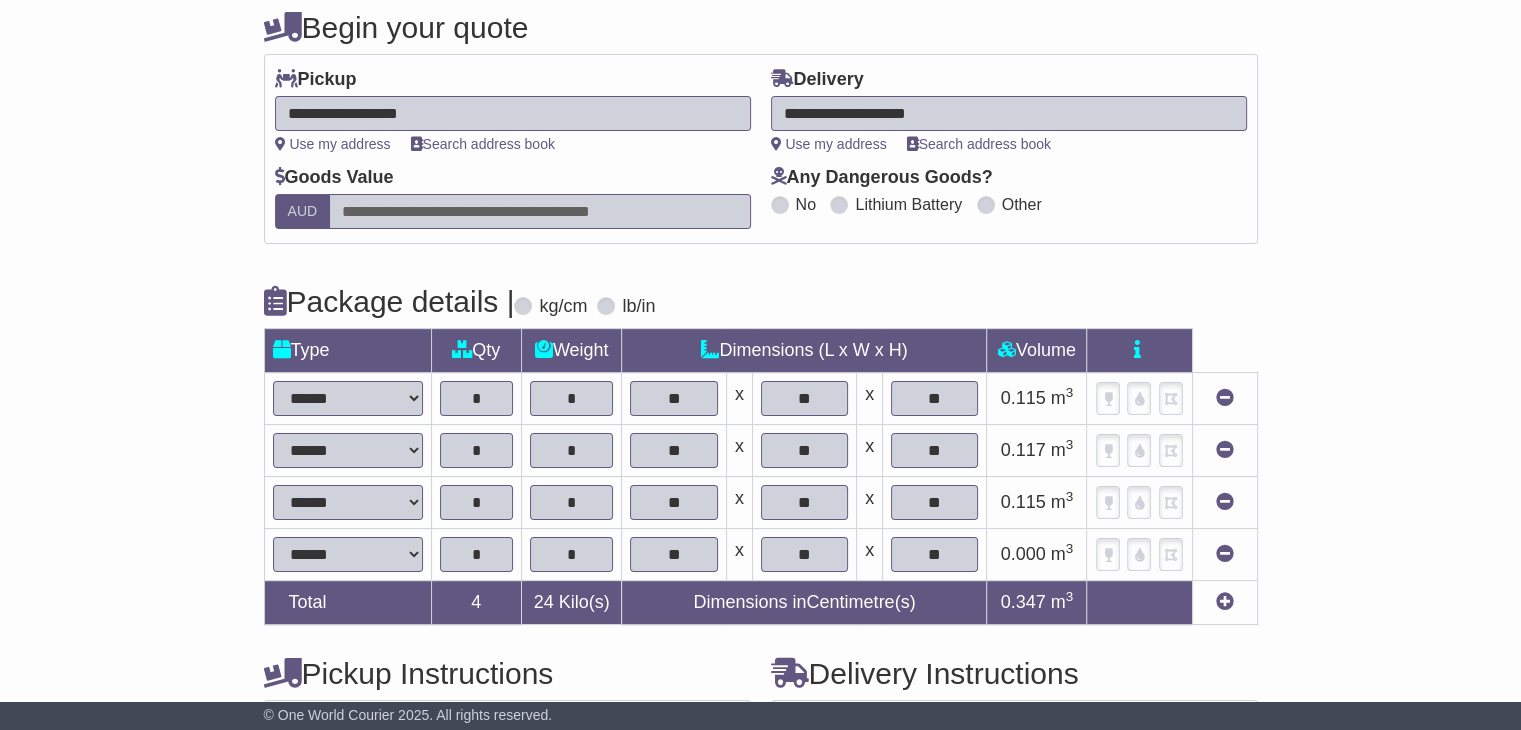 type on "**" 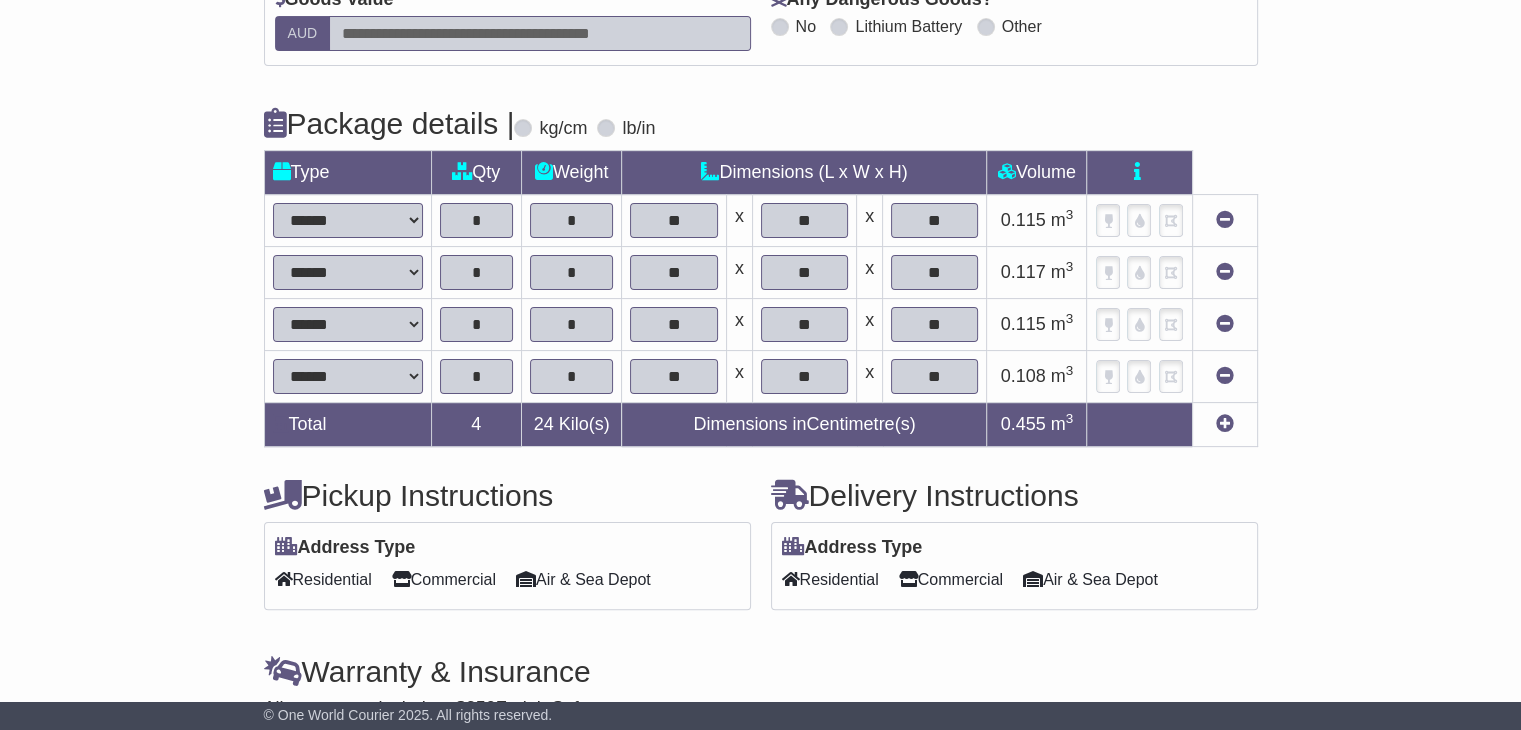 scroll, scrollTop: 400, scrollLeft: 0, axis: vertical 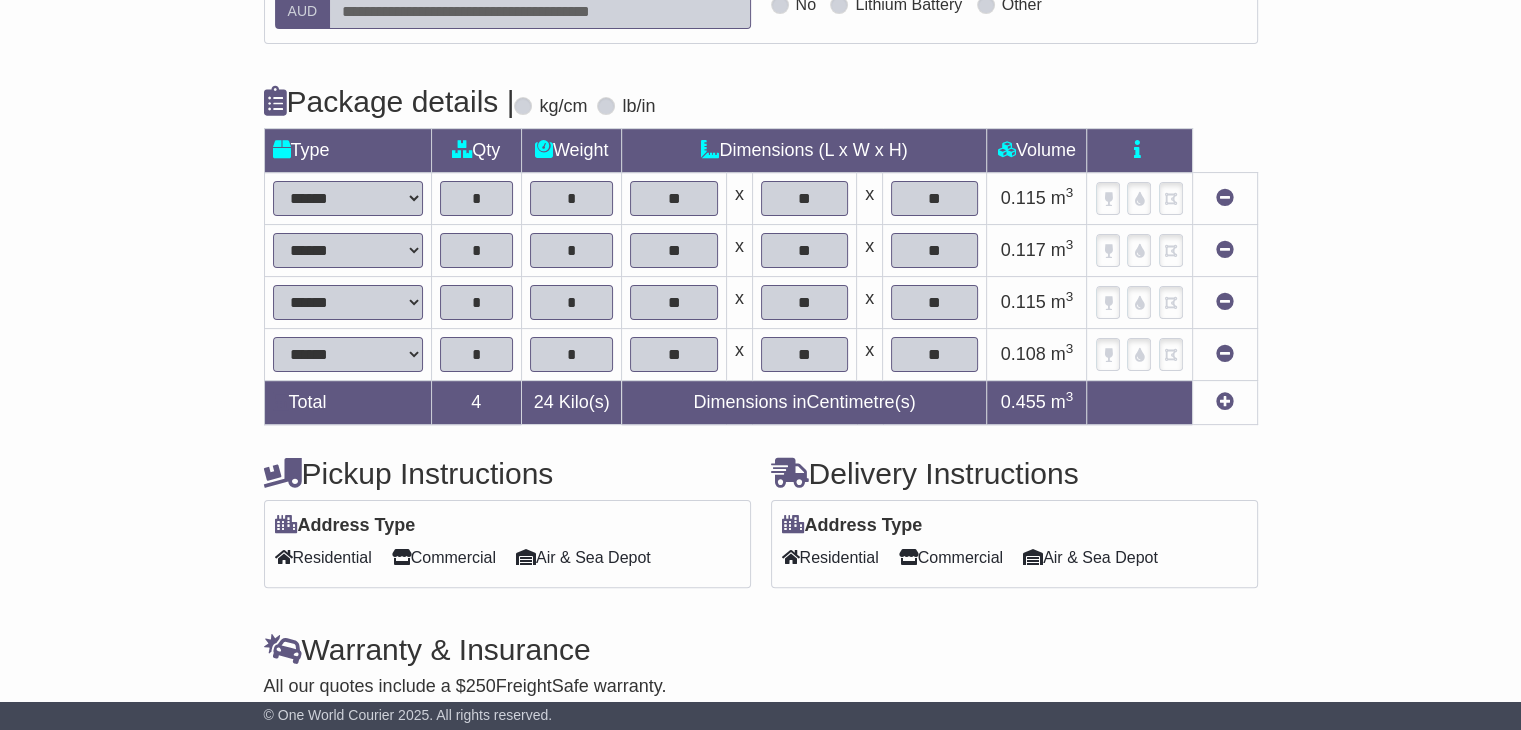 click on "Commercial" at bounding box center (444, 557) 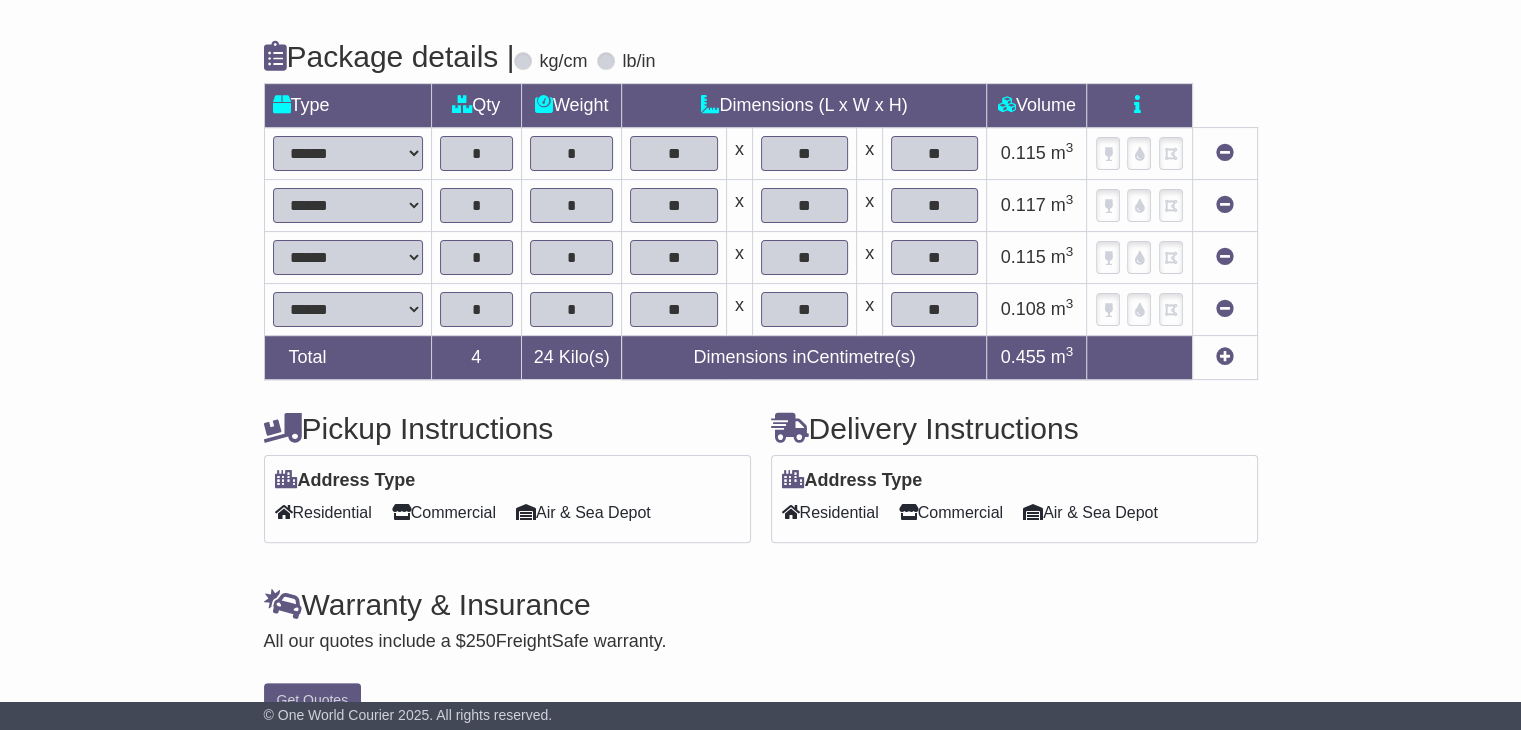 scroll, scrollTop: 482, scrollLeft: 0, axis: vertical 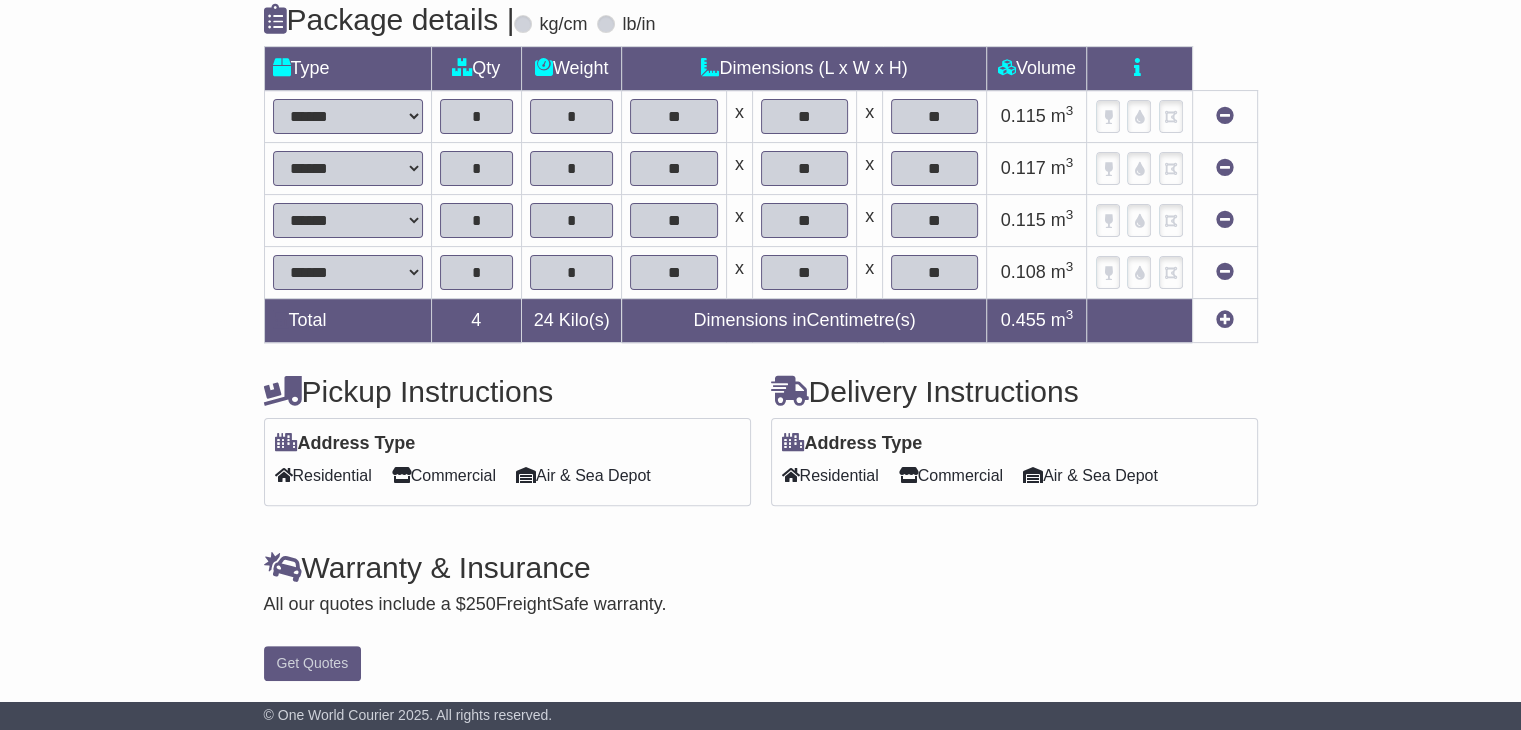 click on "**" at bounding box center [673, 116] 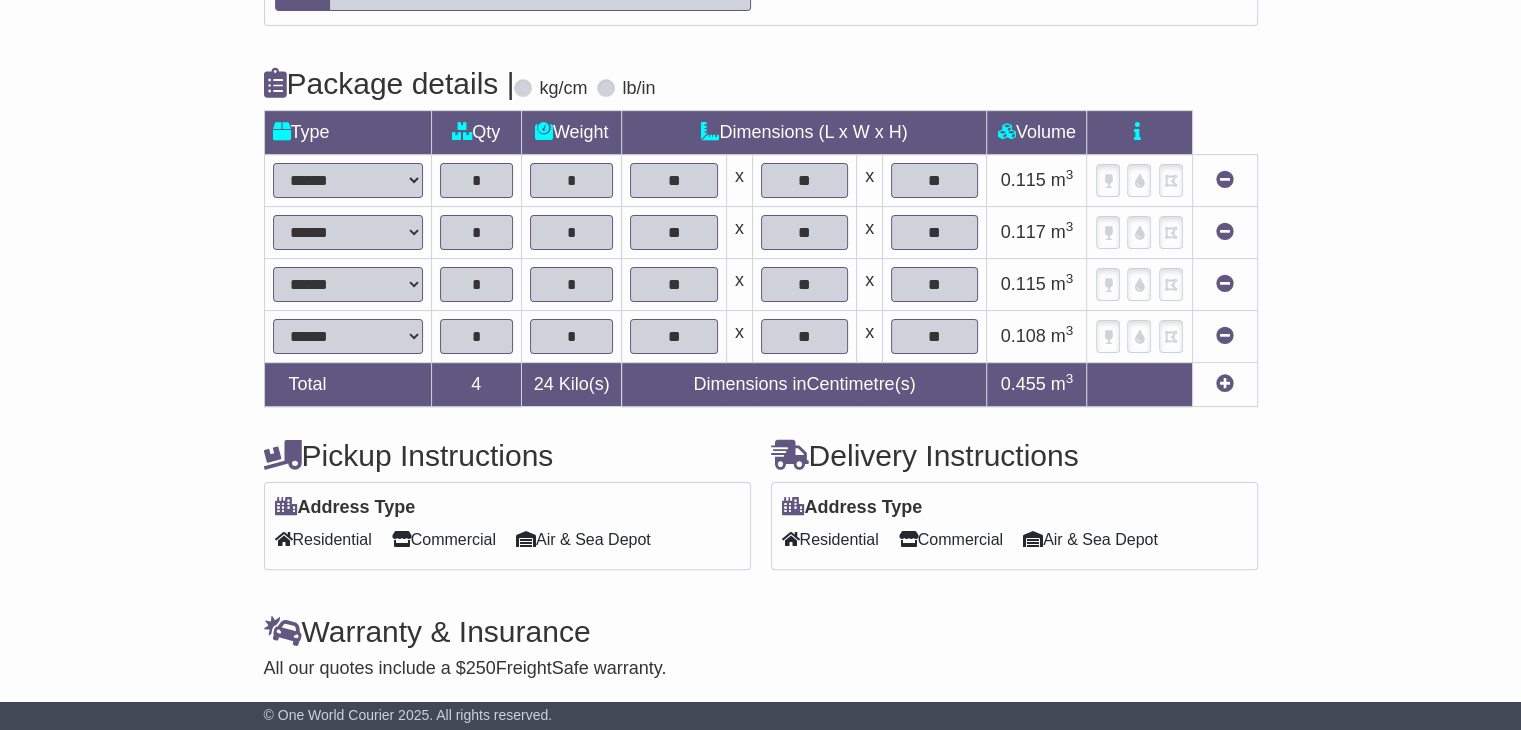 scroll, scrollTop: 382, scrollLeft: 0, axis: vertical 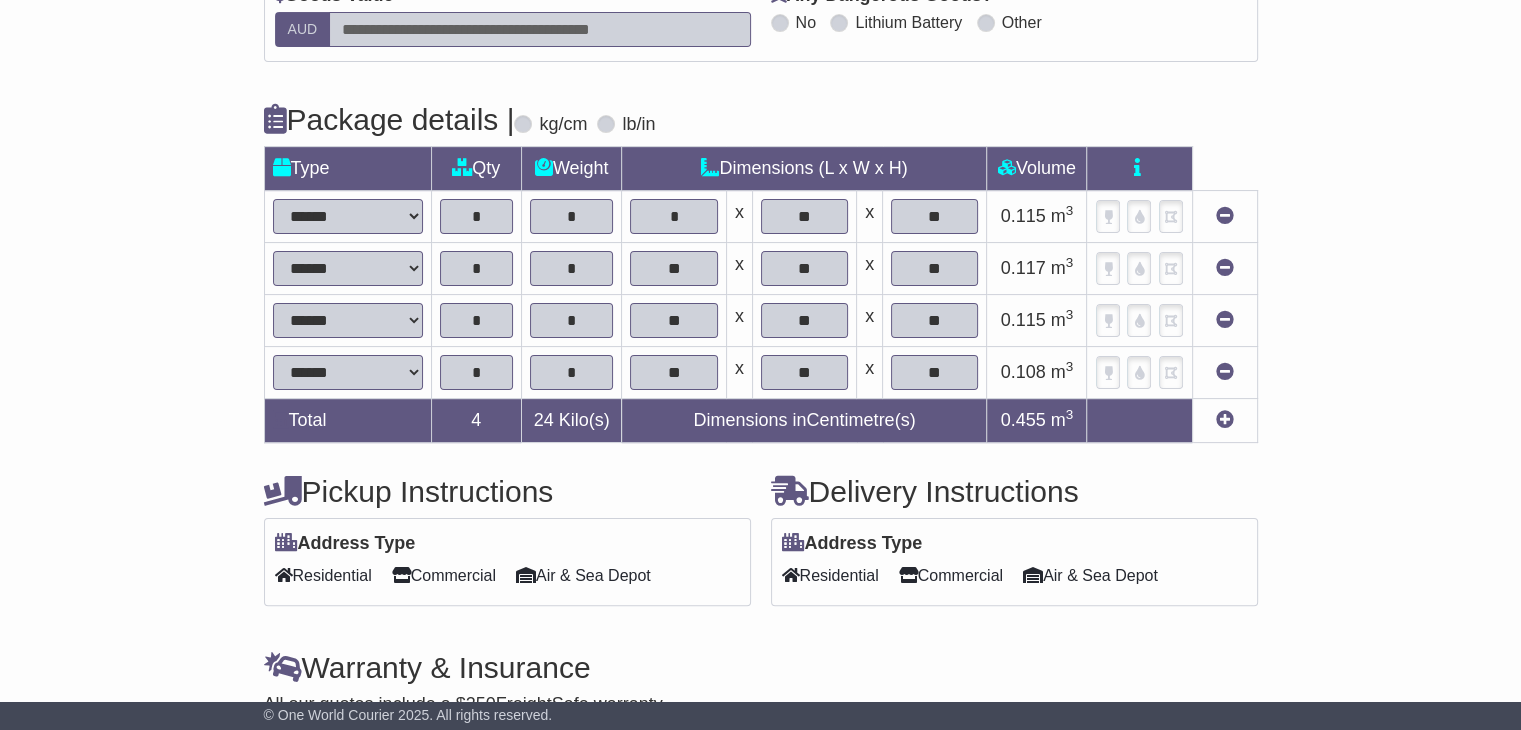 type on "**" 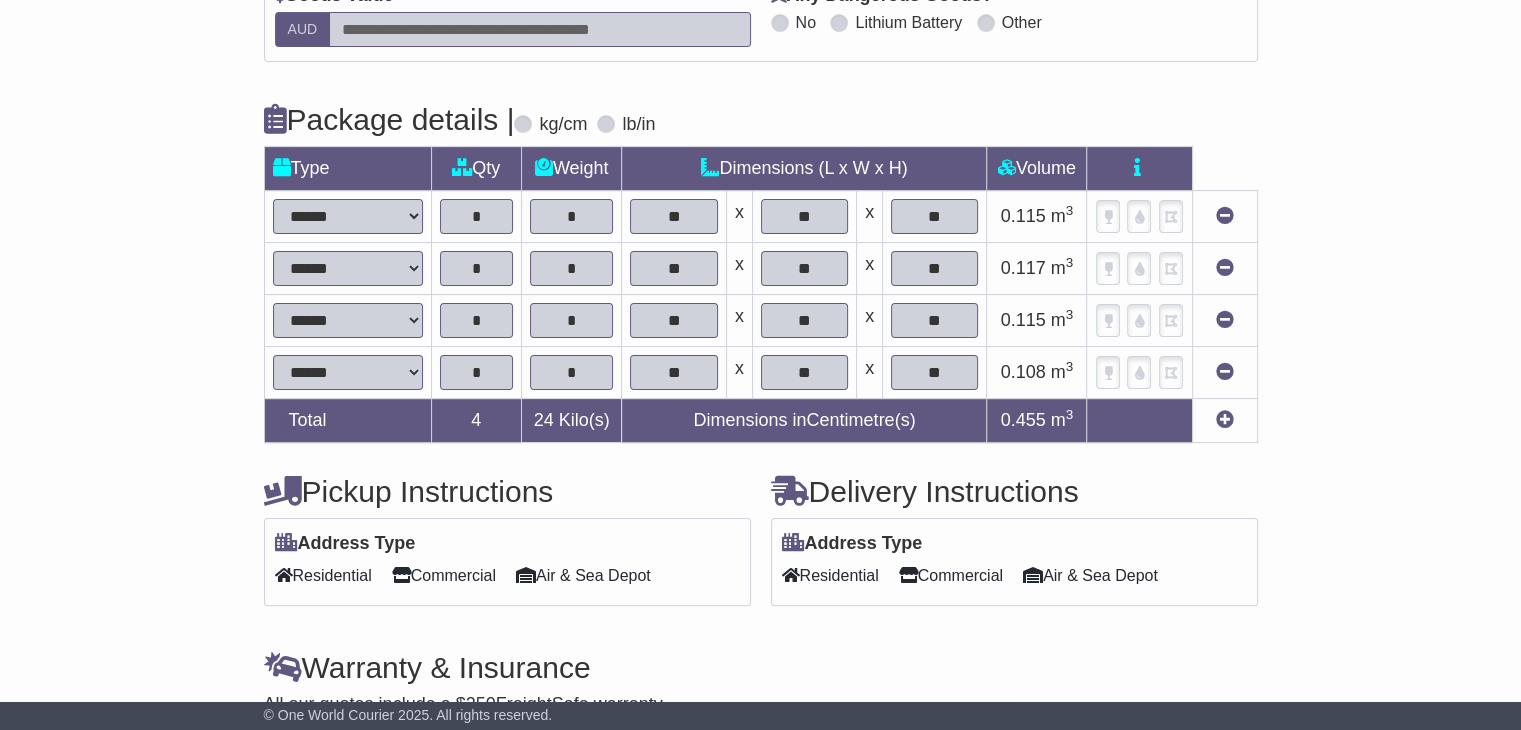 click on "**" at bounding box center (673, 268) 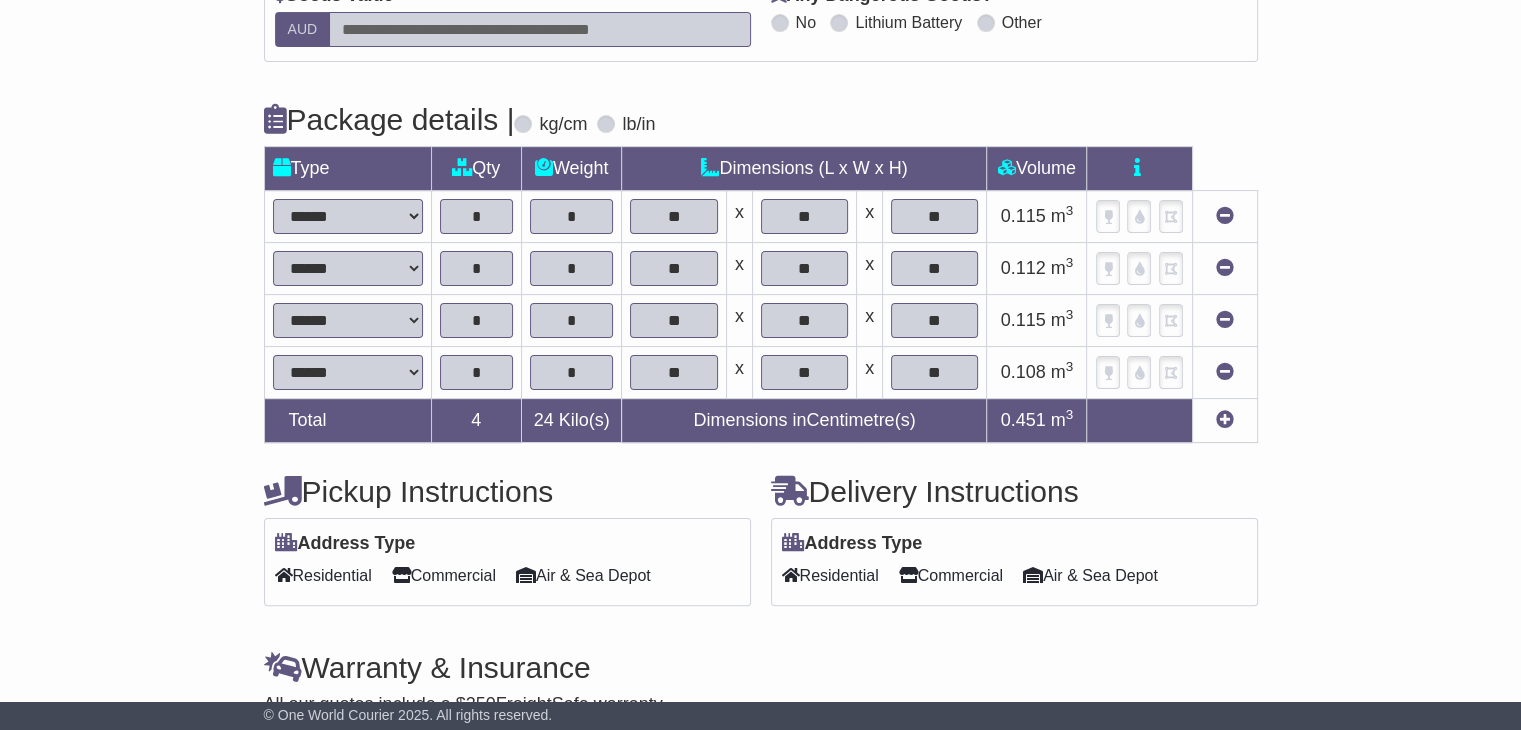 scroll, scrollTop: 482, scrollLeft: 0, axis: vertical 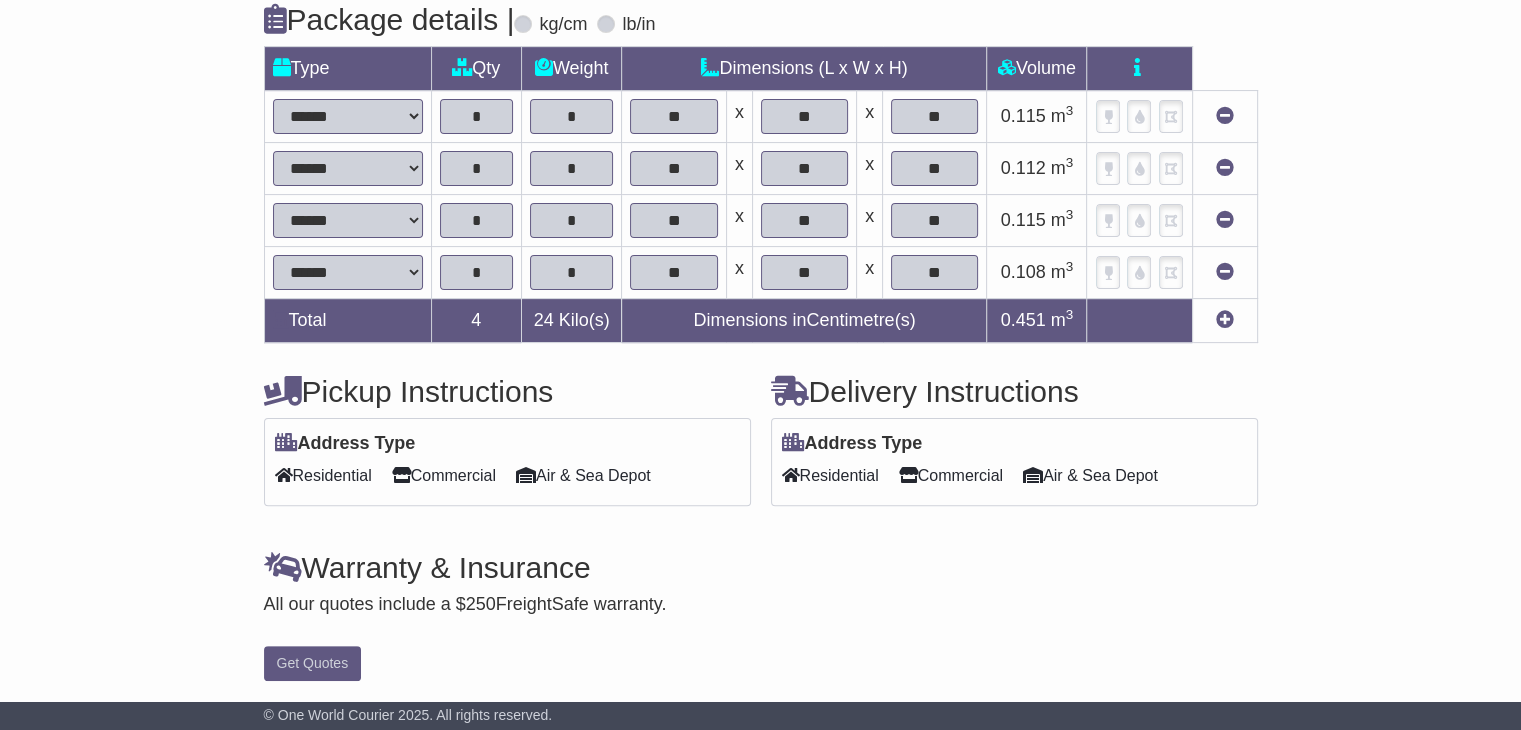 type on "**" 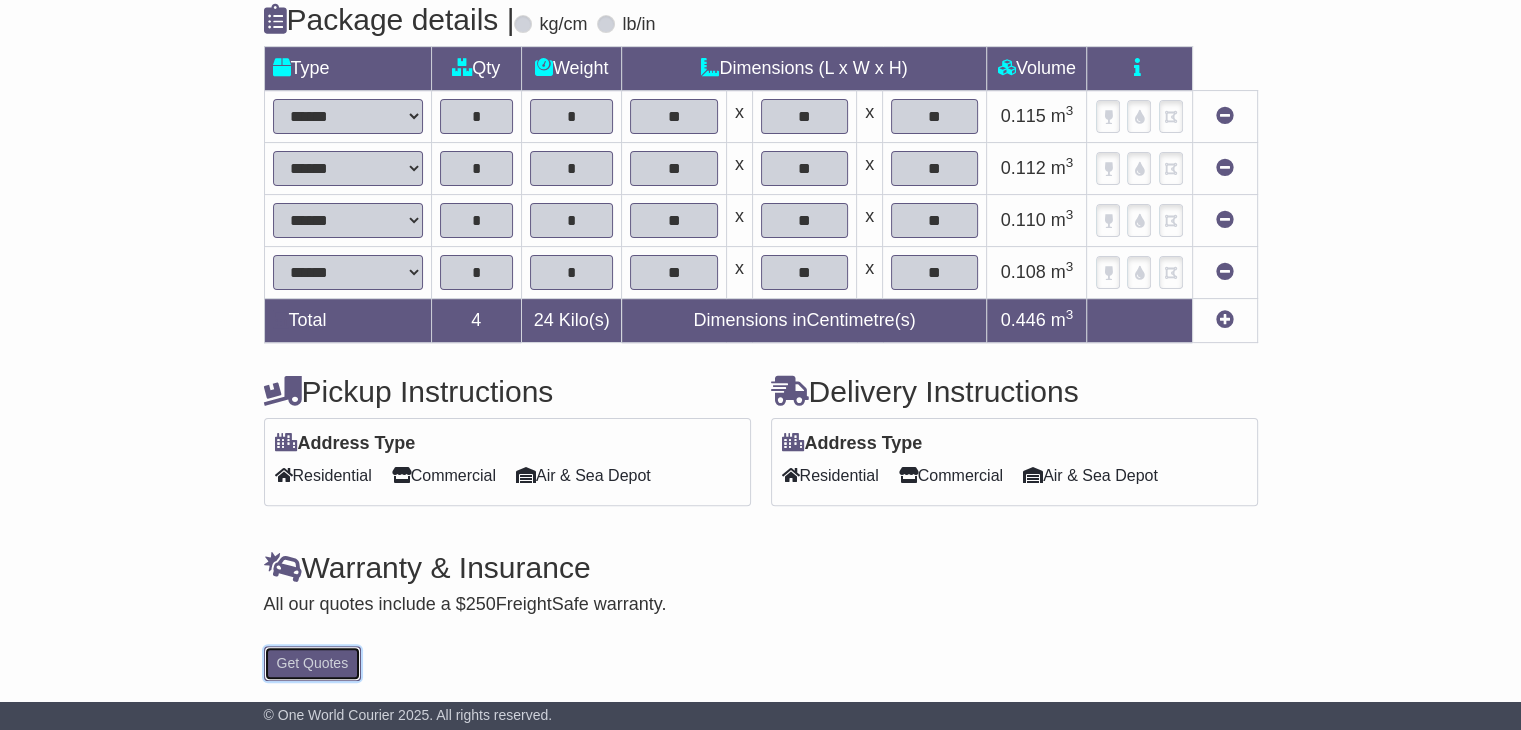 click on "Get Quotes" at bounding box center (313, 663) 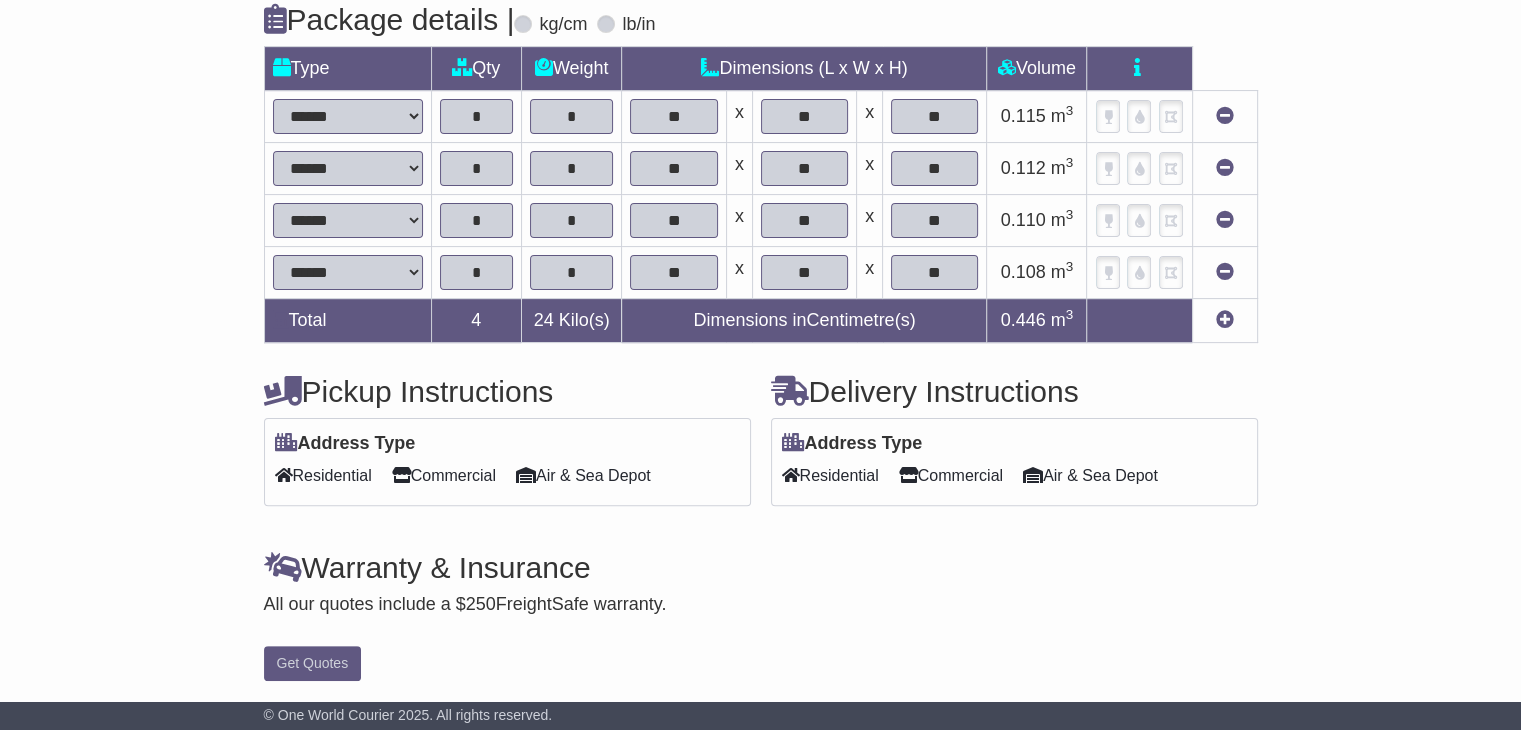 scroll, scrollTop: 0, scrollLeft: 0, axis: both 